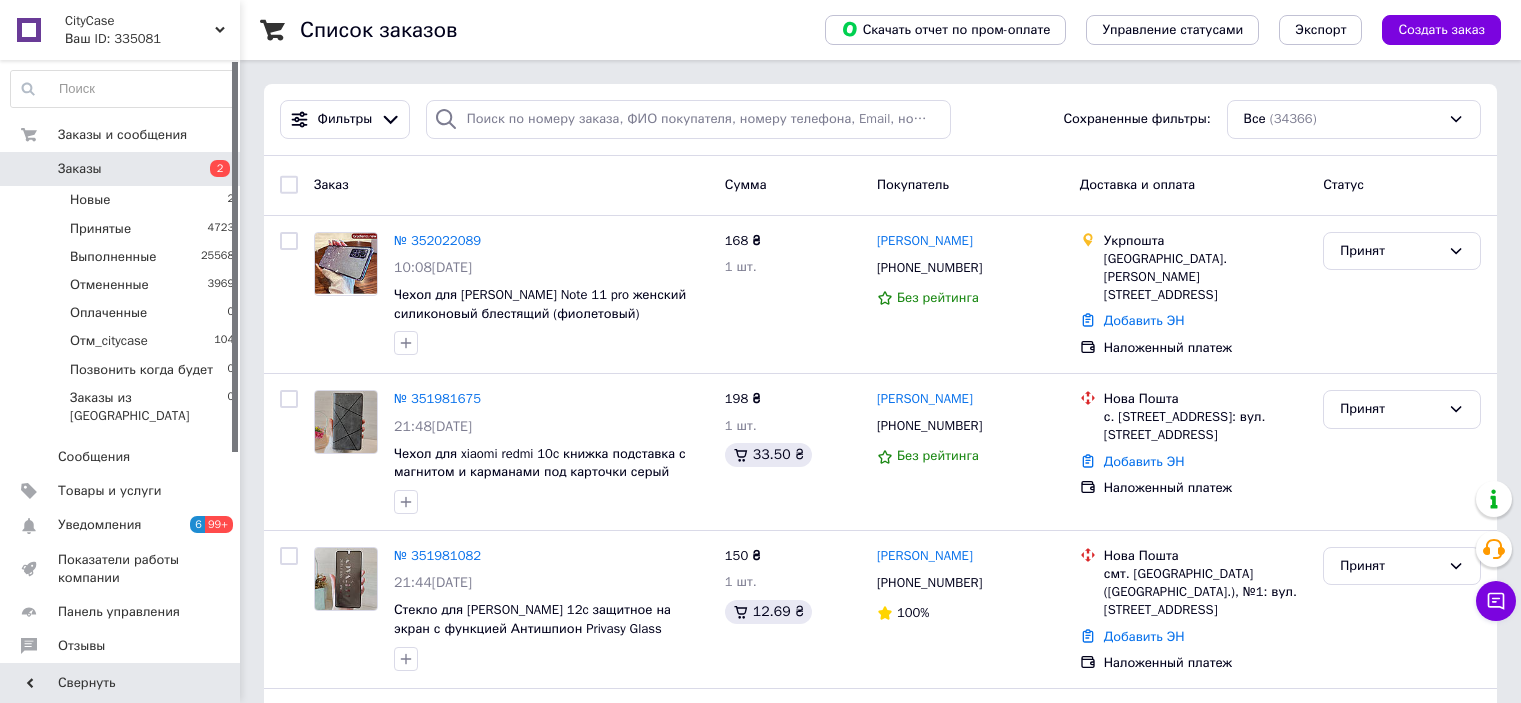 scroll, scrollTop: 0, scrollLeft: 0, axis: both 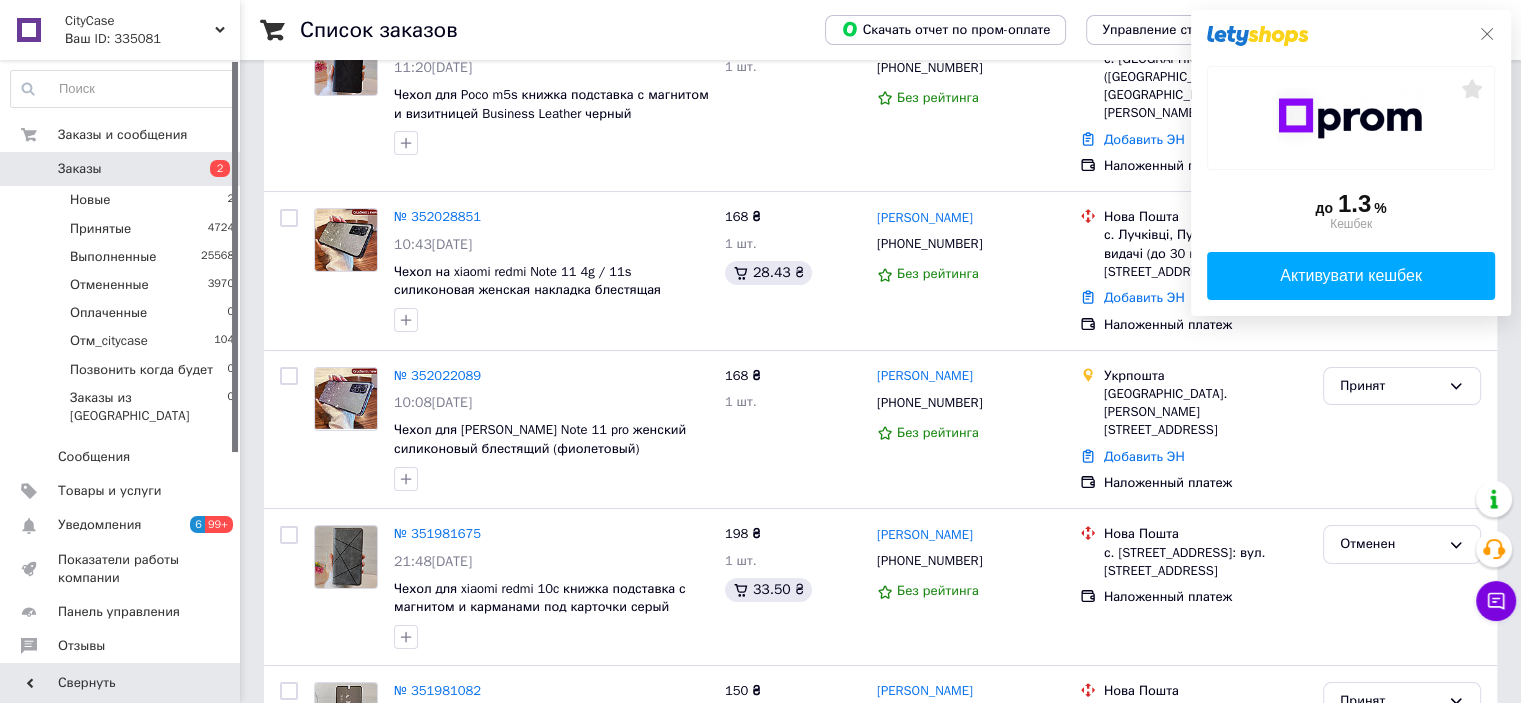 click 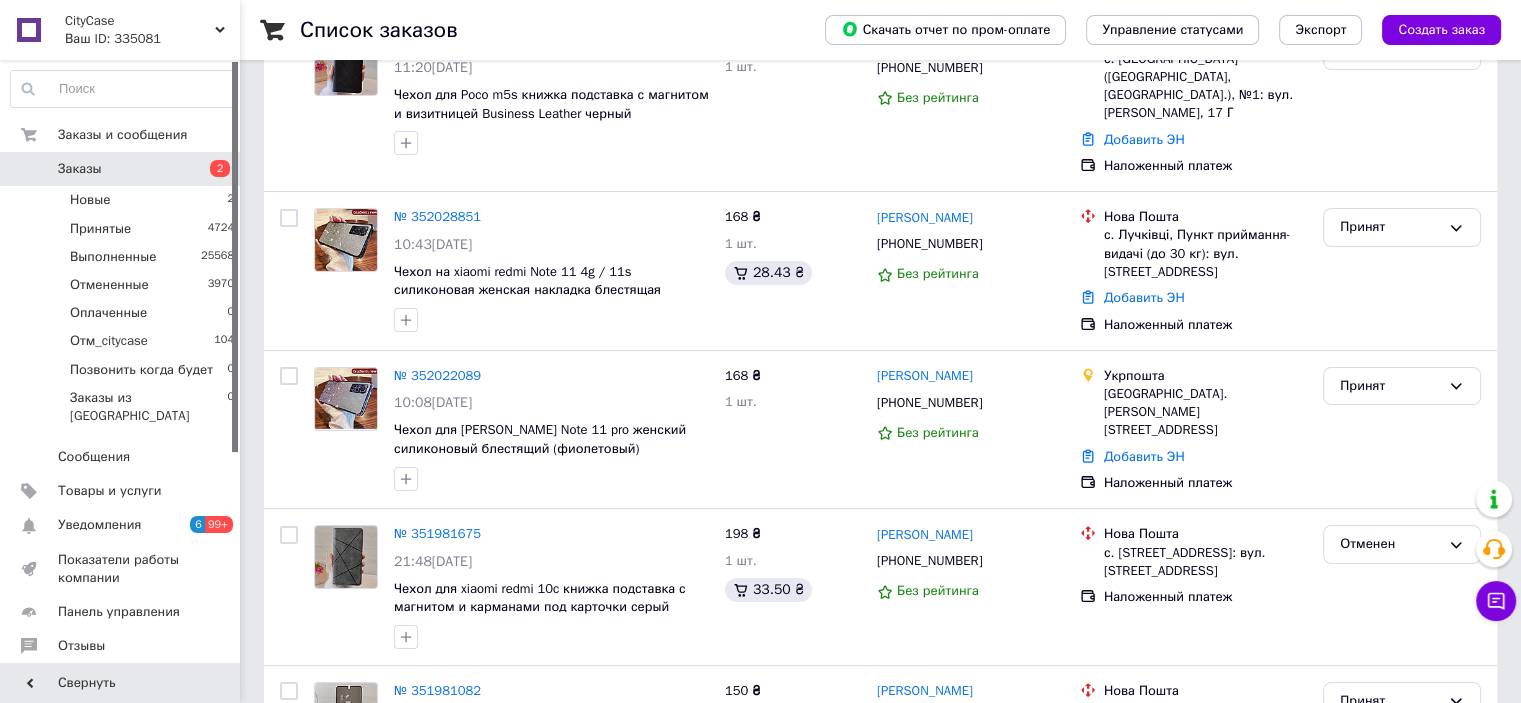 scroll, scrollTop: 0, scrollLeft: 0, axis: both 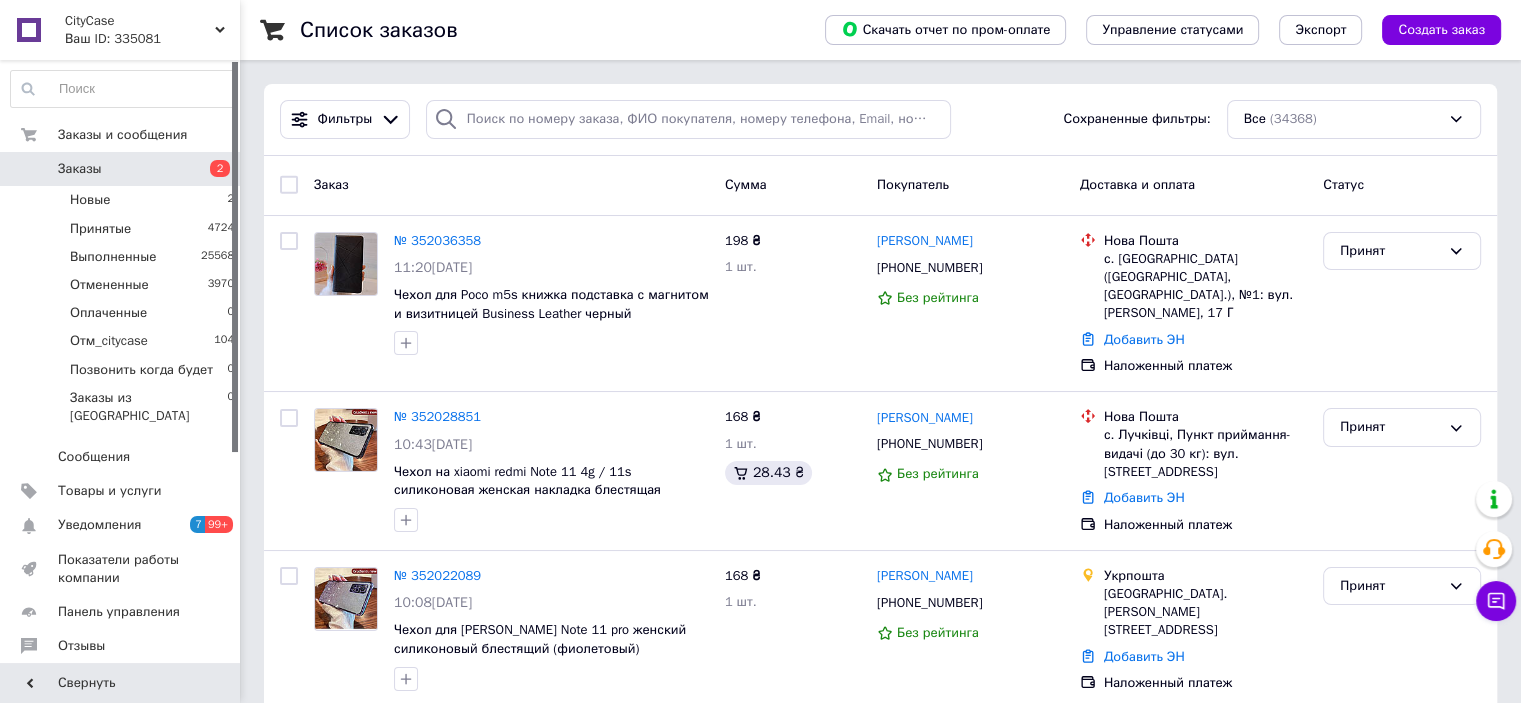 click on "Заказы" at bounding box center [80, 169] 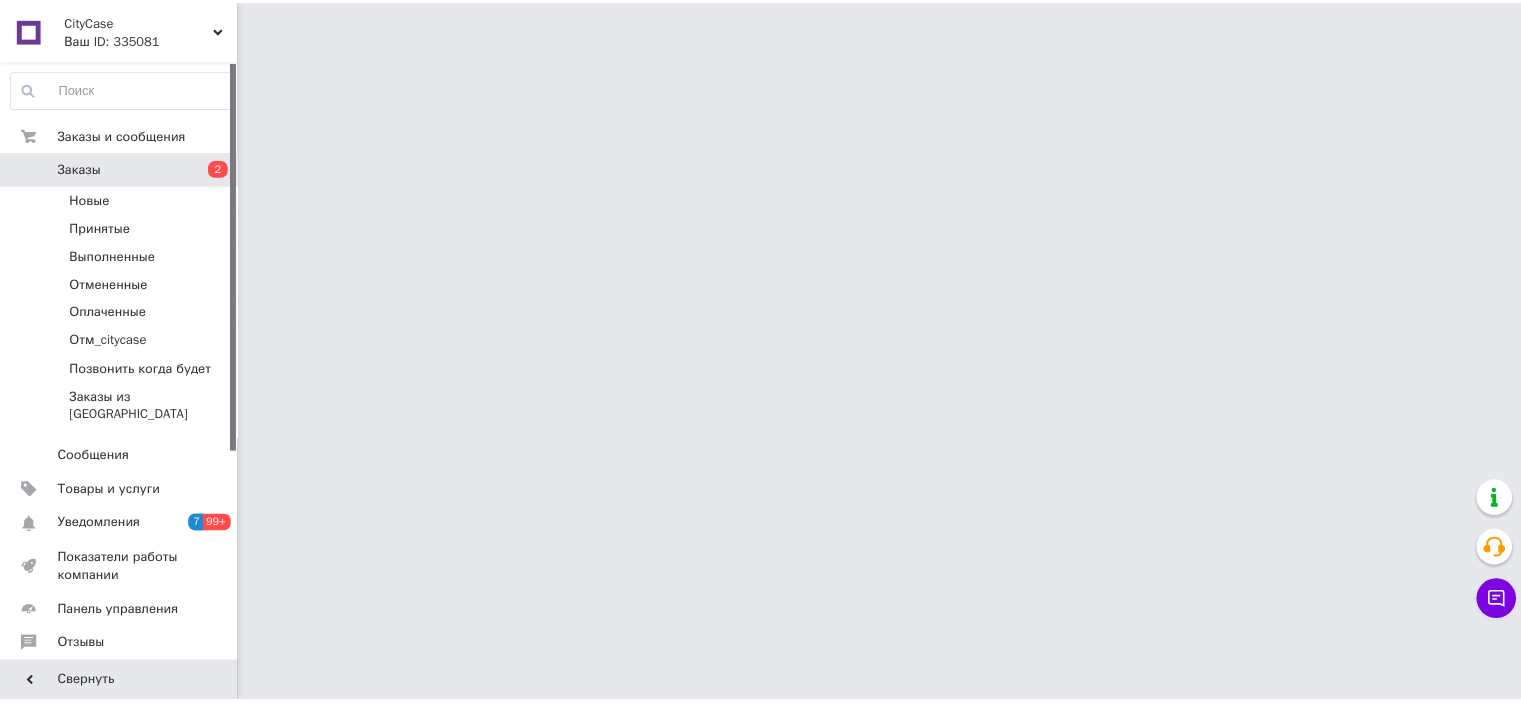 scroll, scrollTop: 0, scrollLeft: 0, axis: both 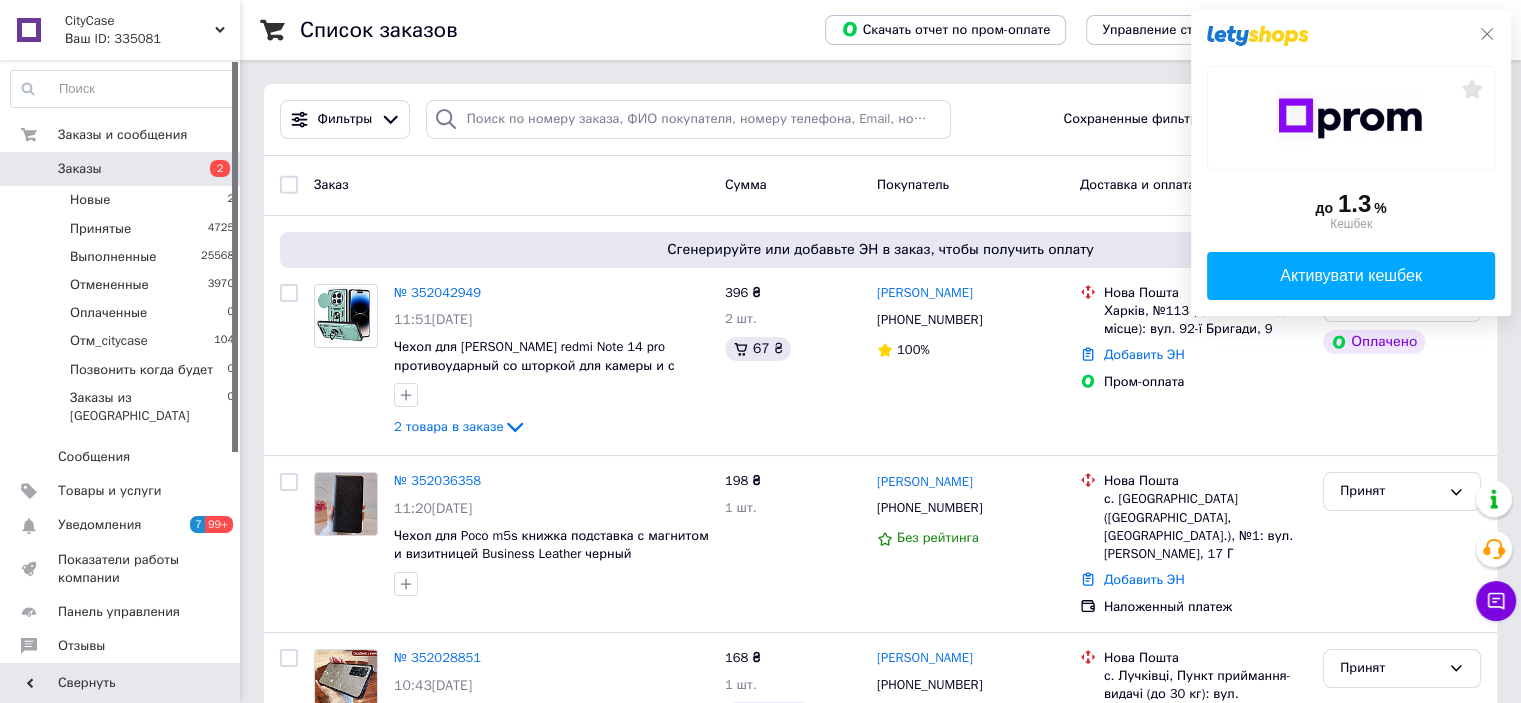 click 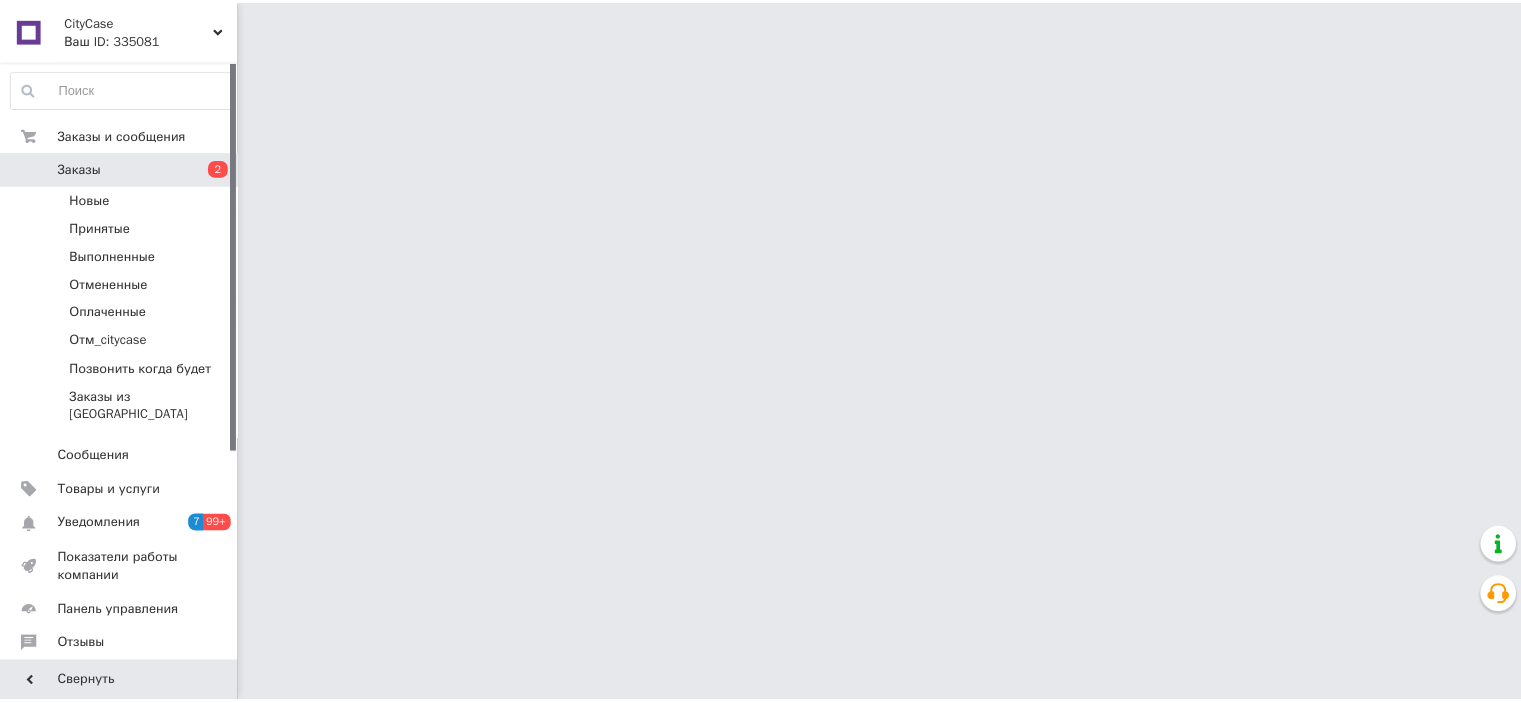 scroll, scrollTop: 0, scrollLeft: 0, axis: both 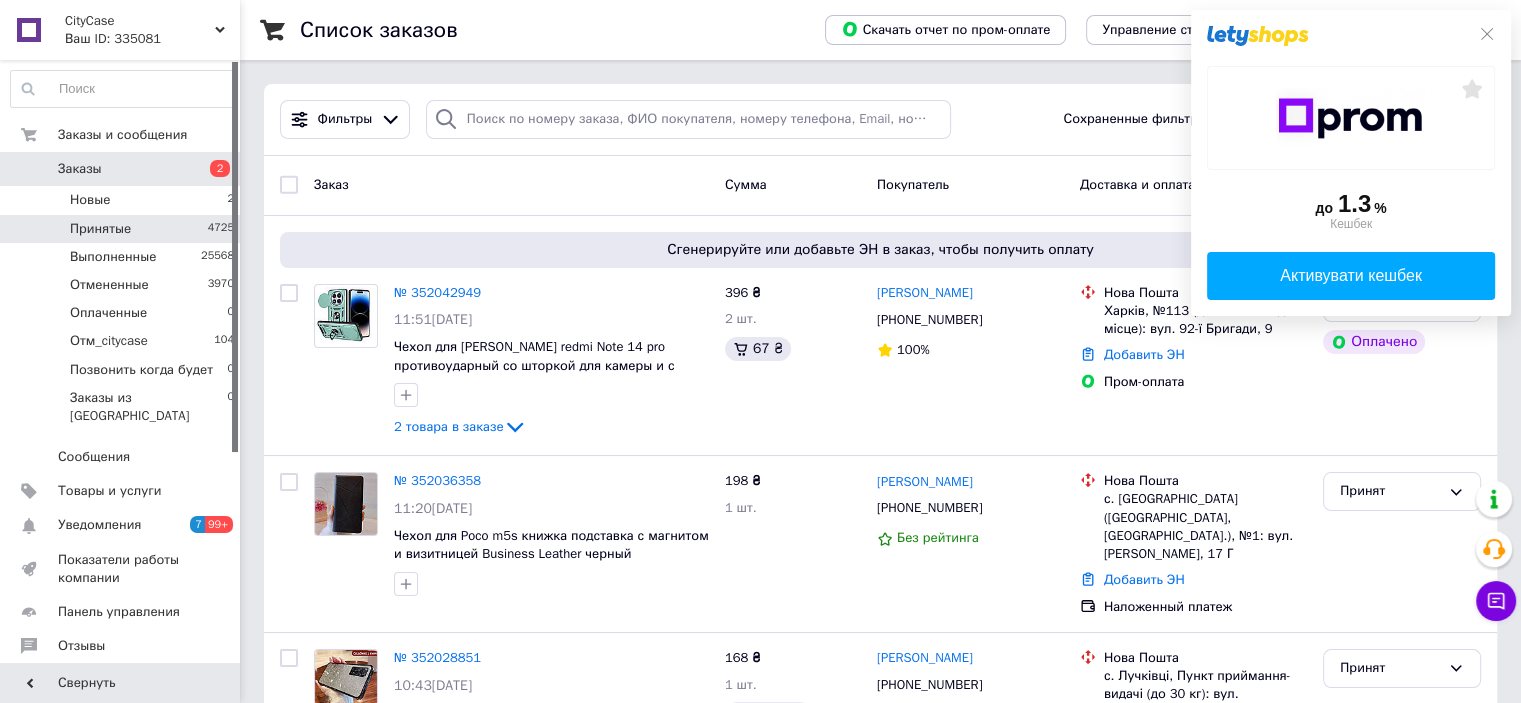 click on "Принятые 4725" at bounding box center [123, 229] 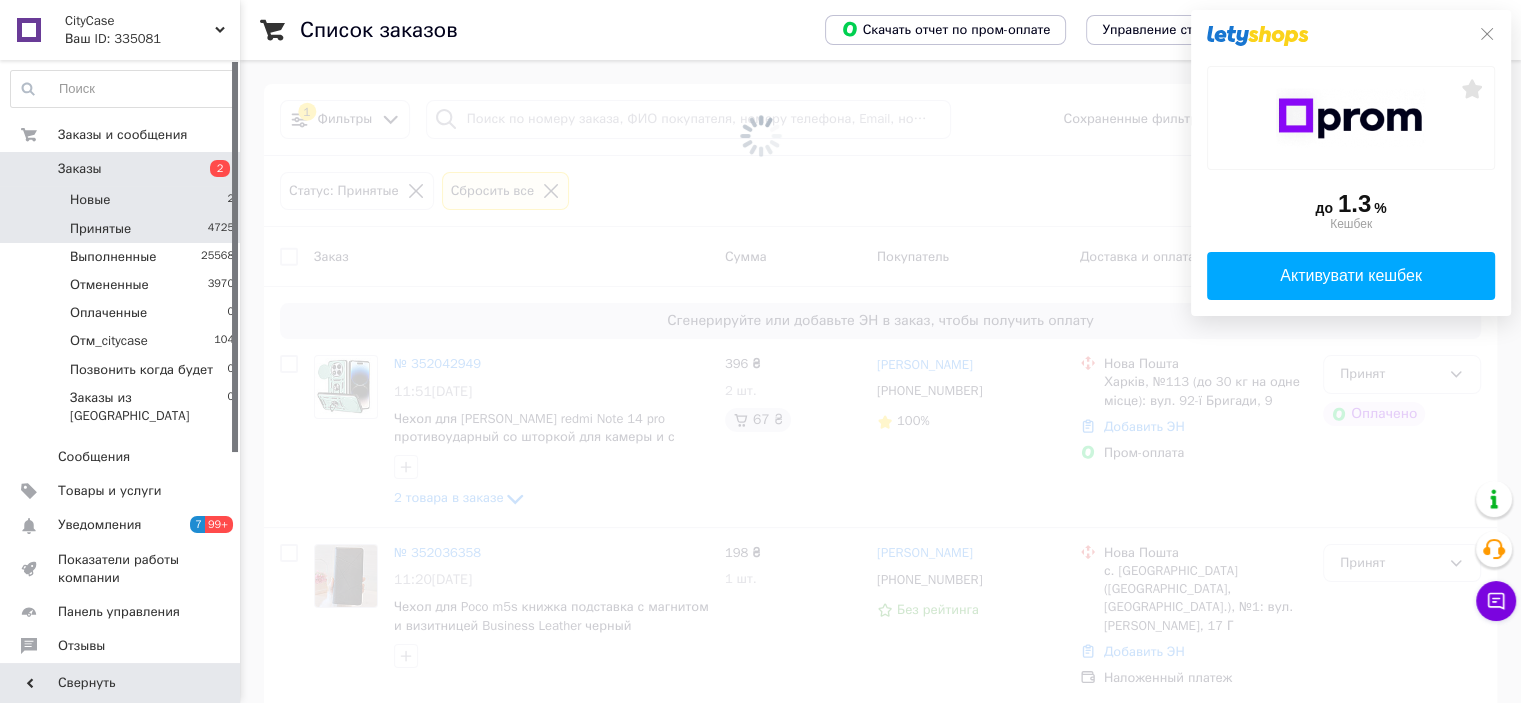 click on "Новые 2" at bounding box center [123, 200] 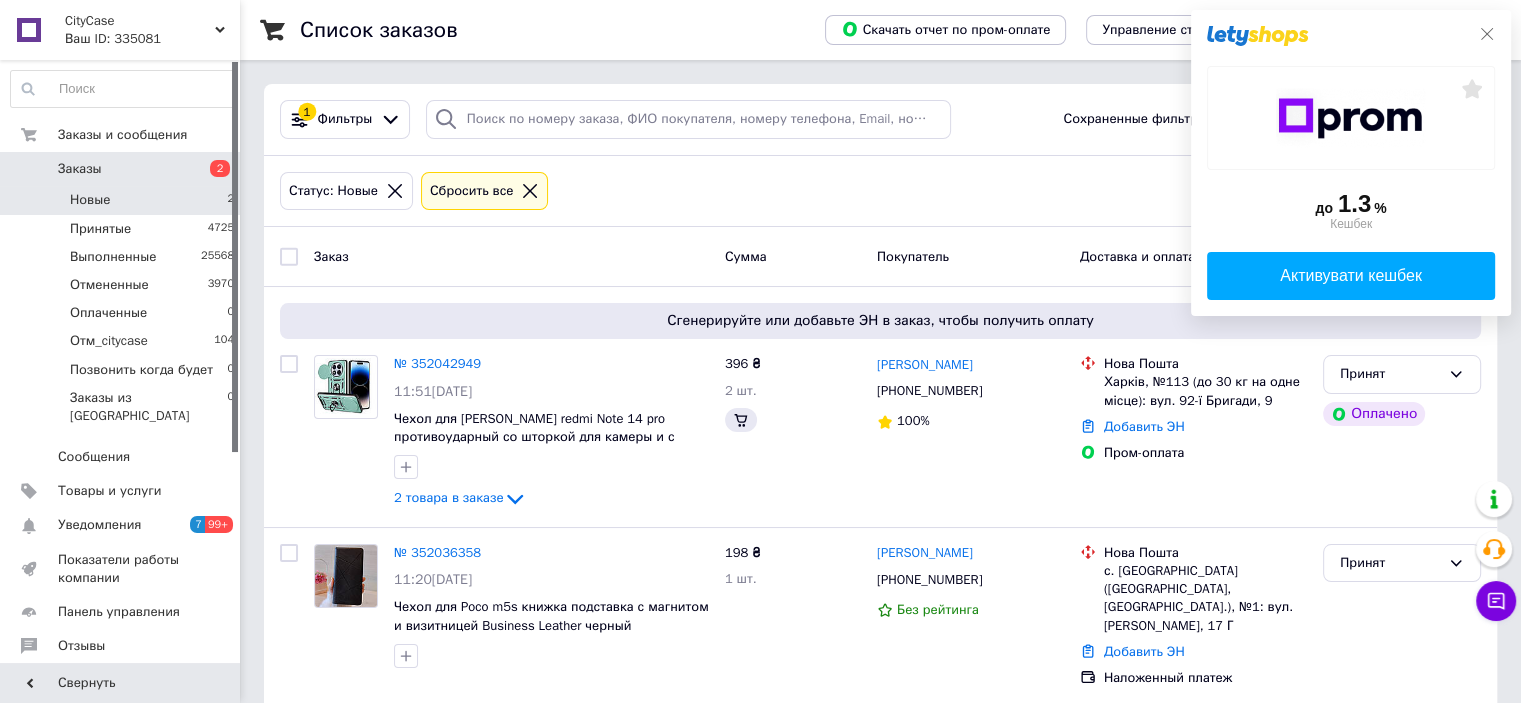 click on "до  1.3 %  Кешбек   Активувати кешбек" 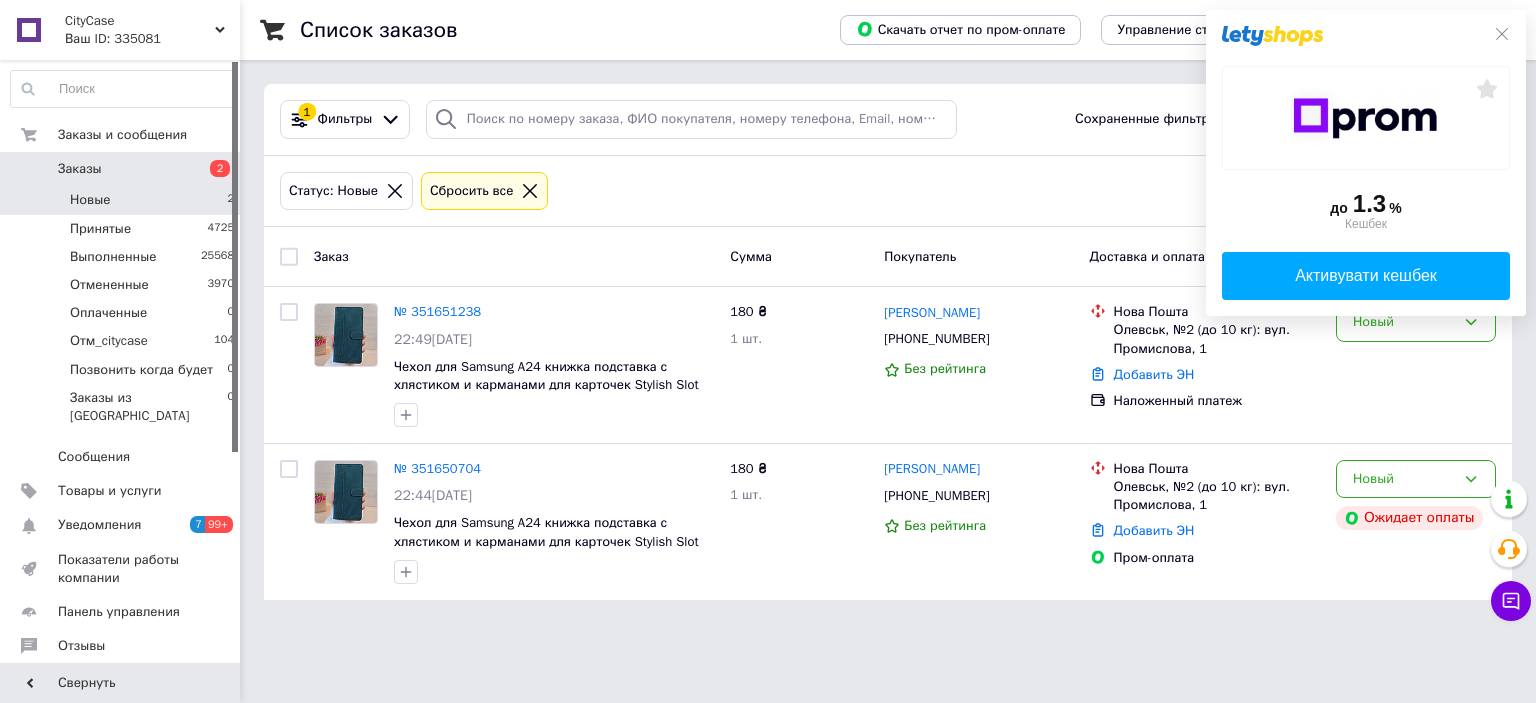 click on "Заказы" at bounding box center (121, 169) 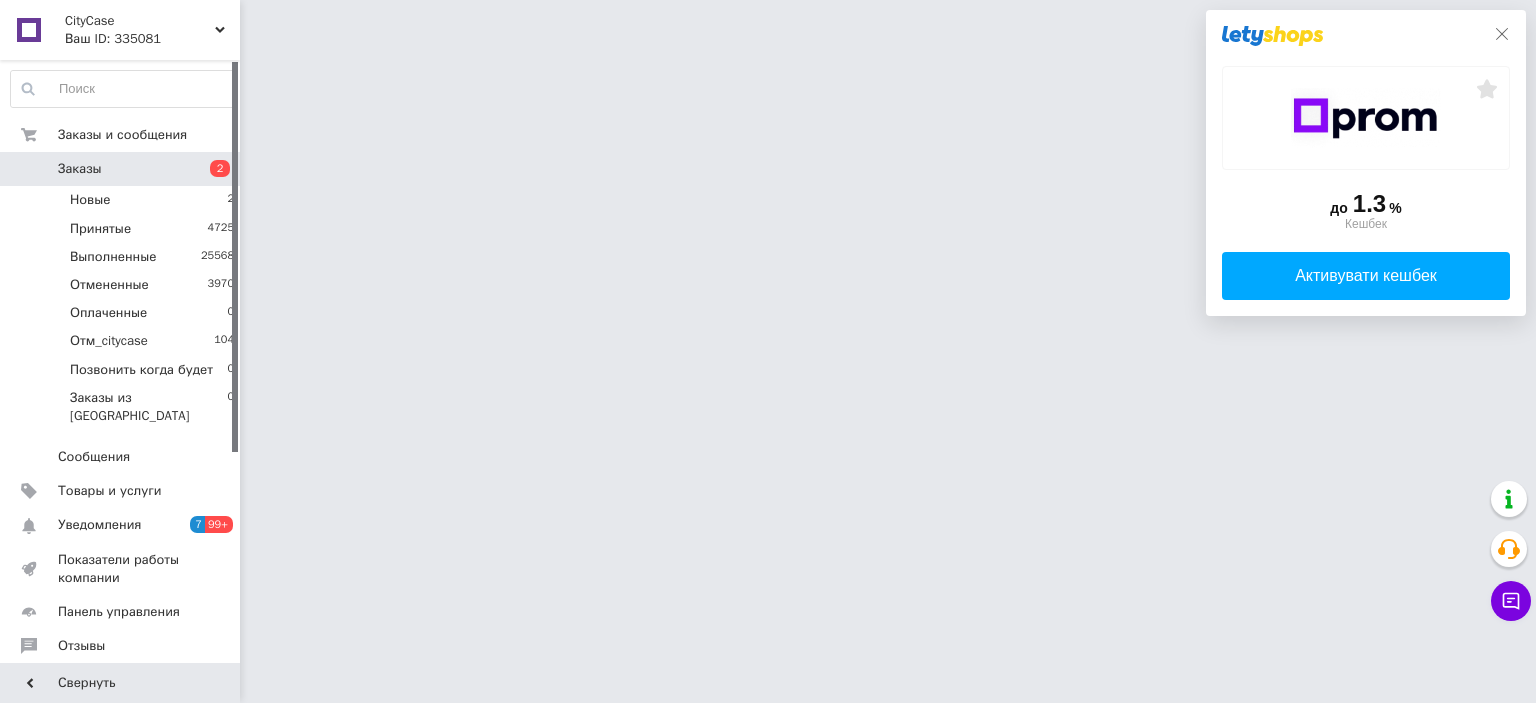 click 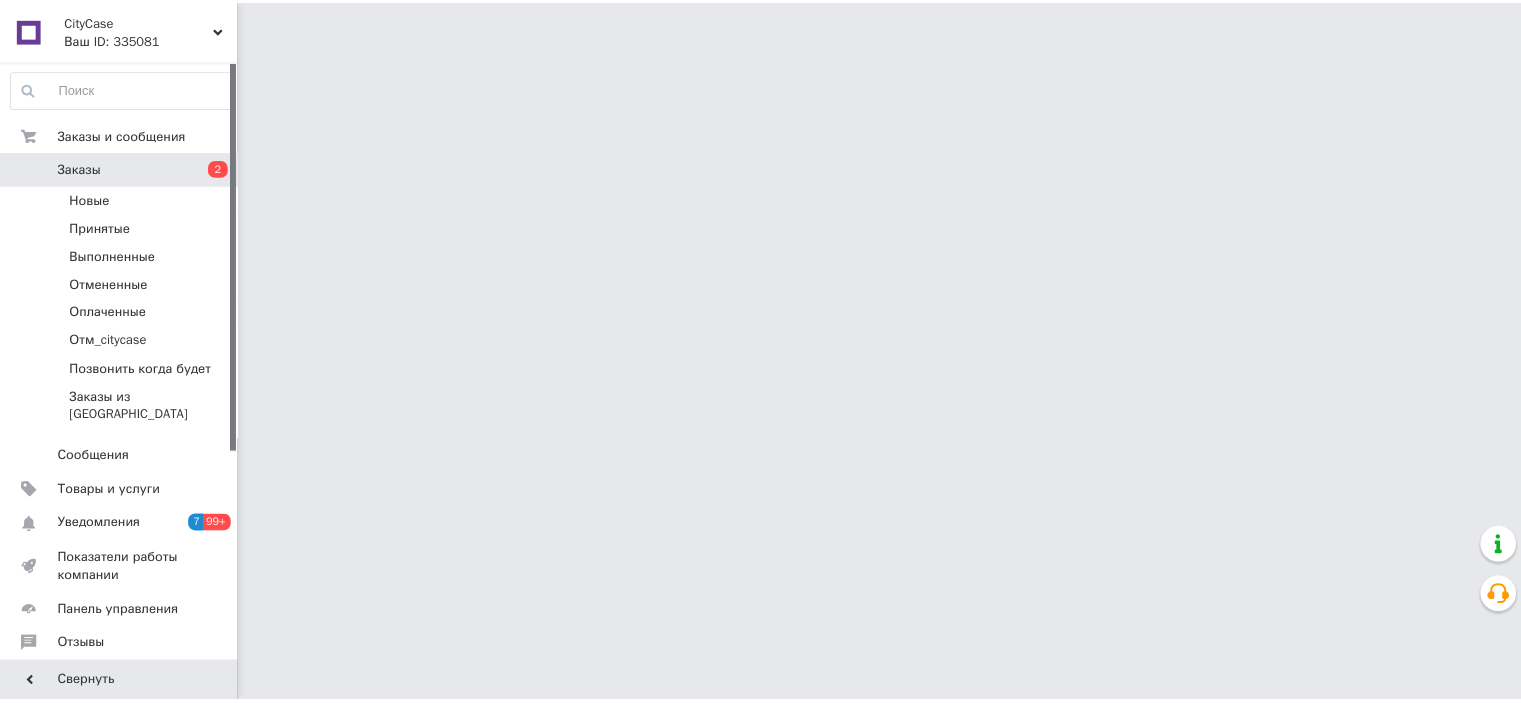 scroll, scrollTop: 0, scrollLeft: 0, axis: both 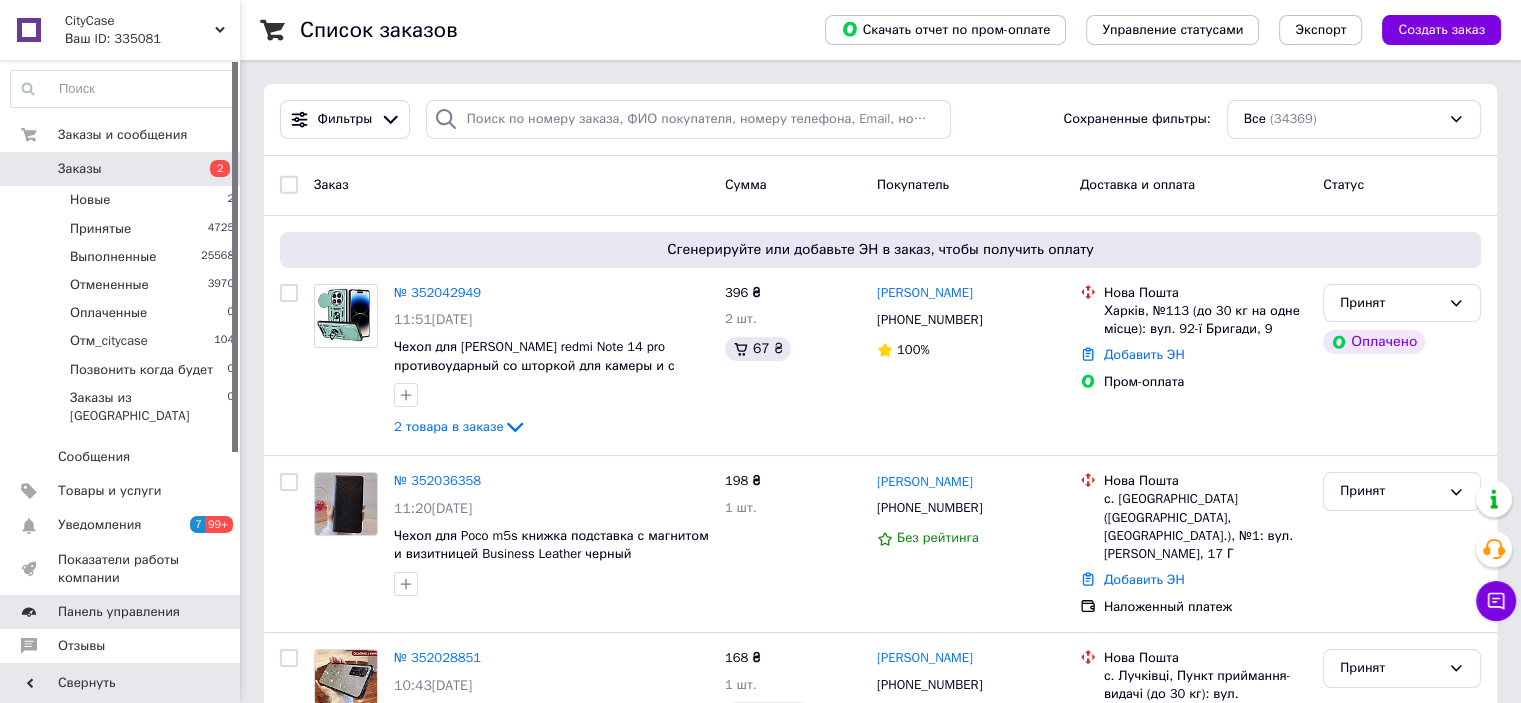 click on "Панель управления" at bounding box center (123, 612) 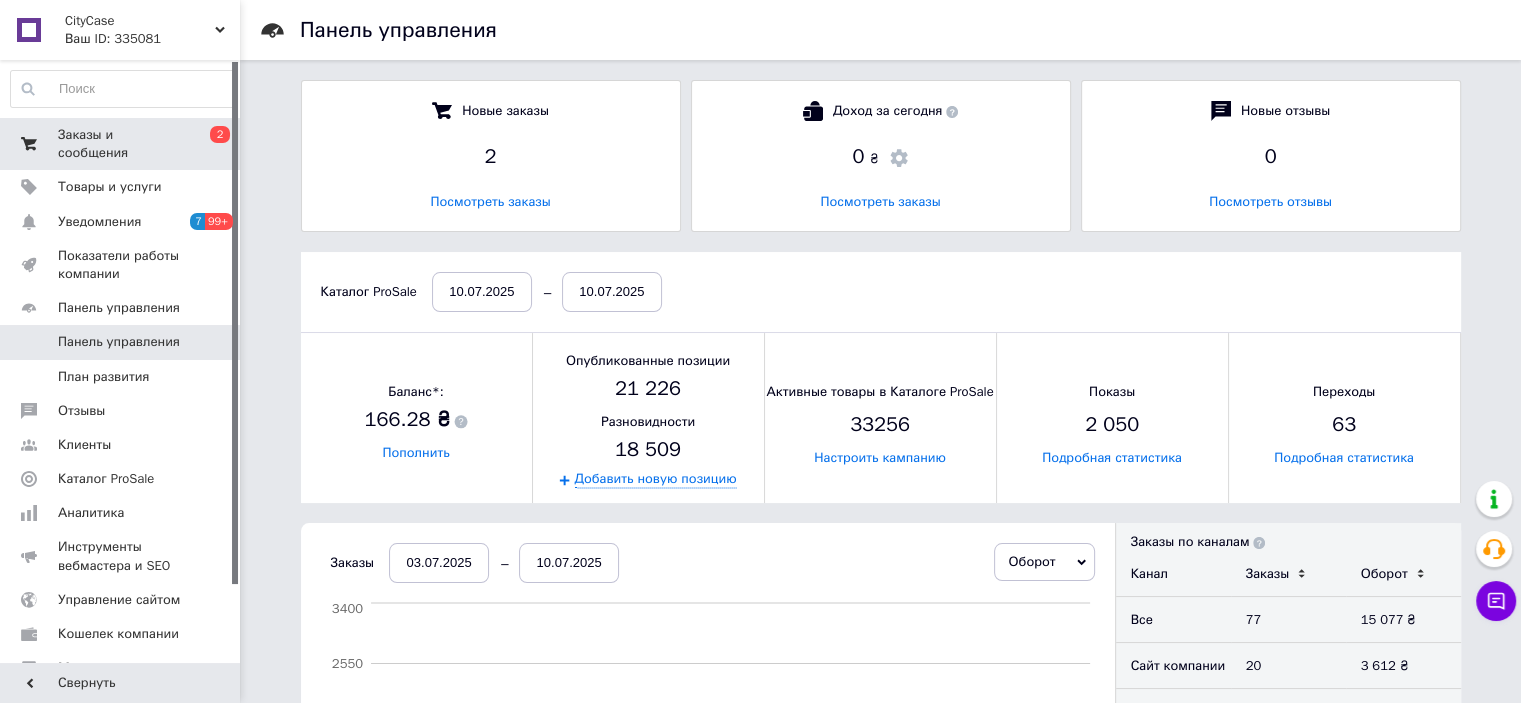 scroll, scrollTop: 10, scrollLeft: 9, axis: both 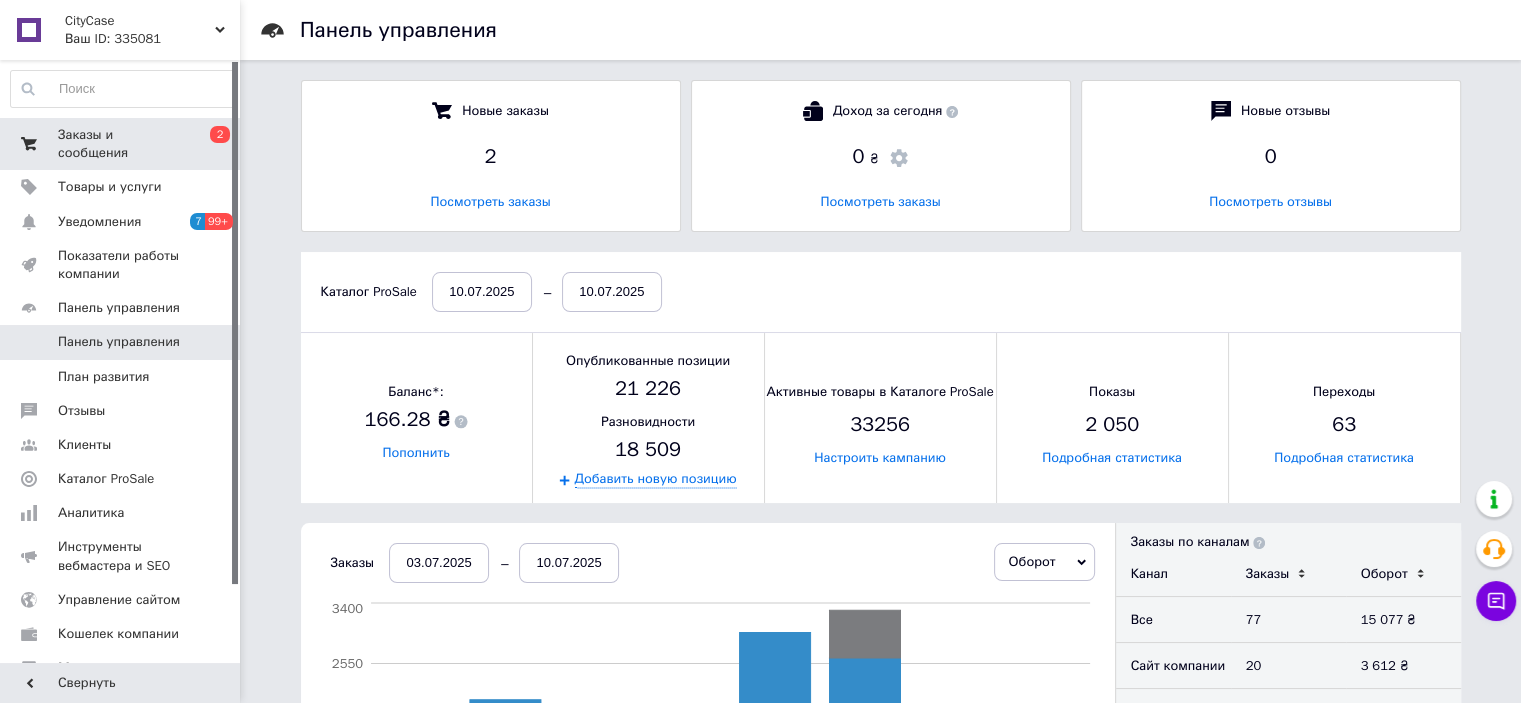 click on "Заказы и сообщения 0 2" at bounding box center (123, 144) 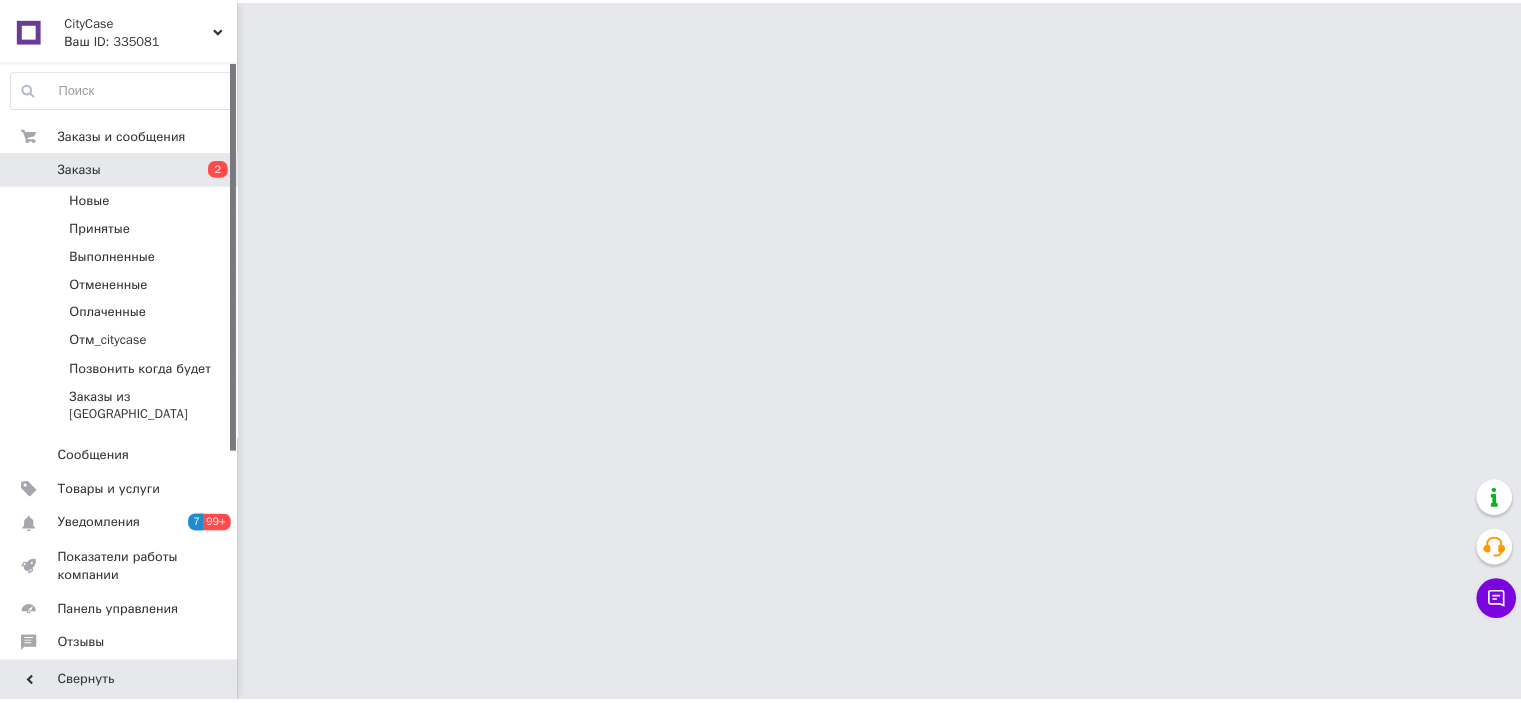 scroll, scrollTop: 0, scrollLeft: 0, axis: both 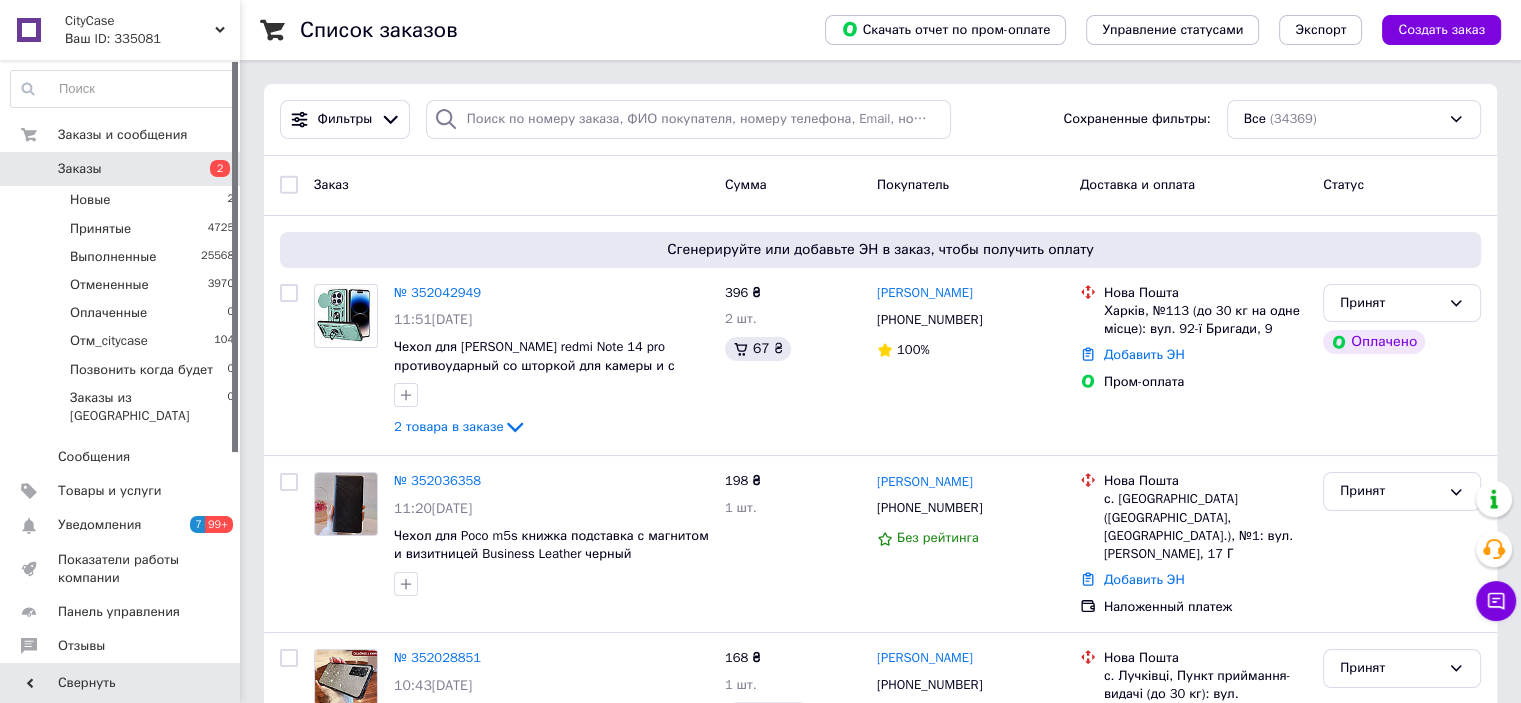 click on "Панель управления" at bounding box center (123, 612) 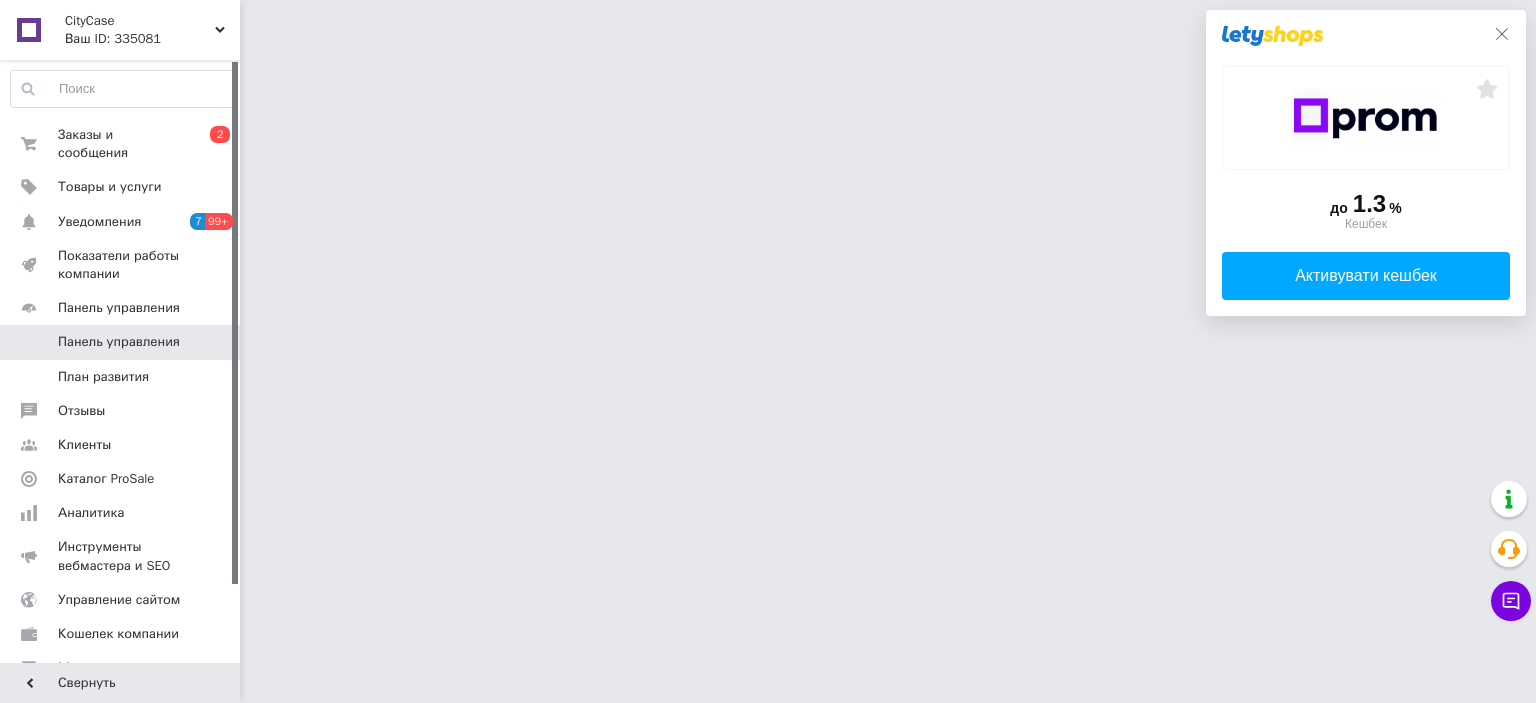 click 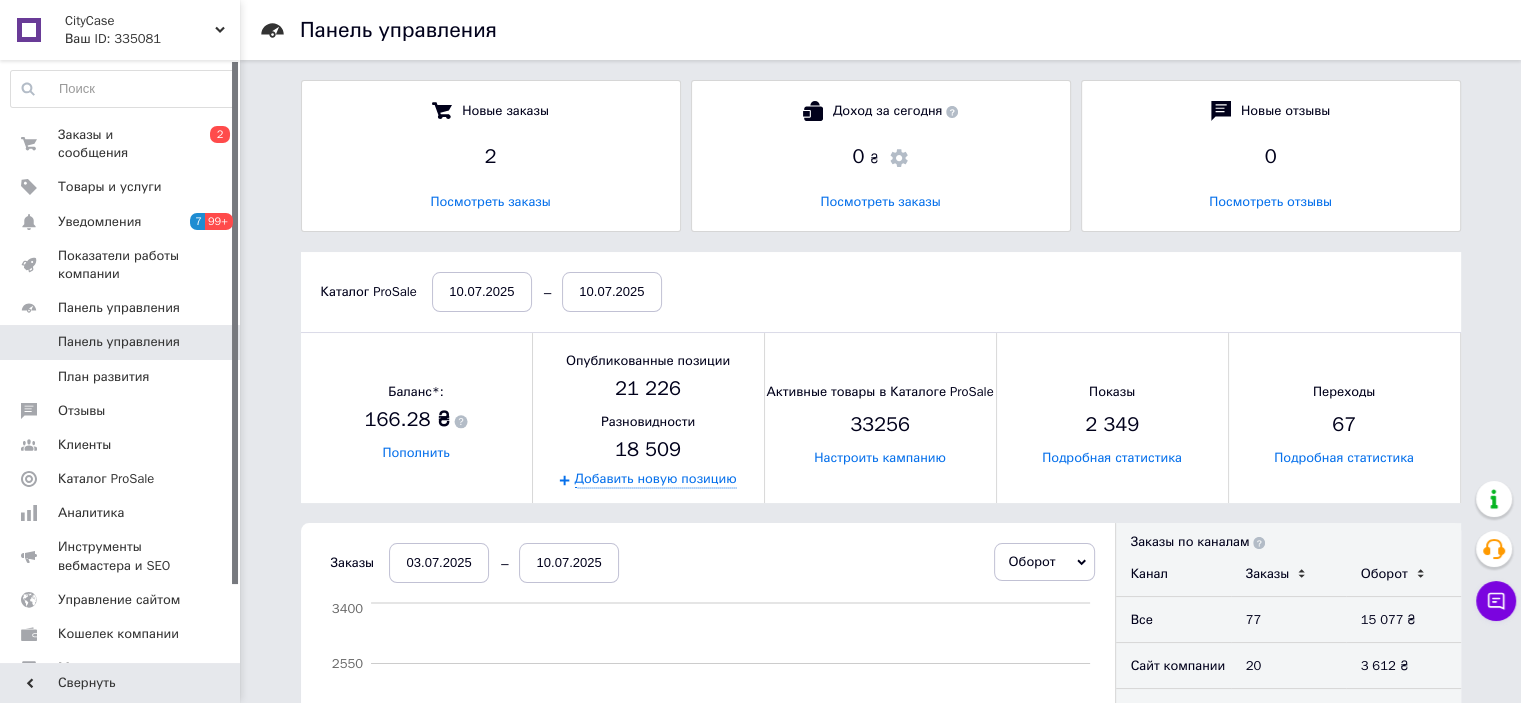 scroll, scrollTop: 10, scrollLeft: 9, axis: both 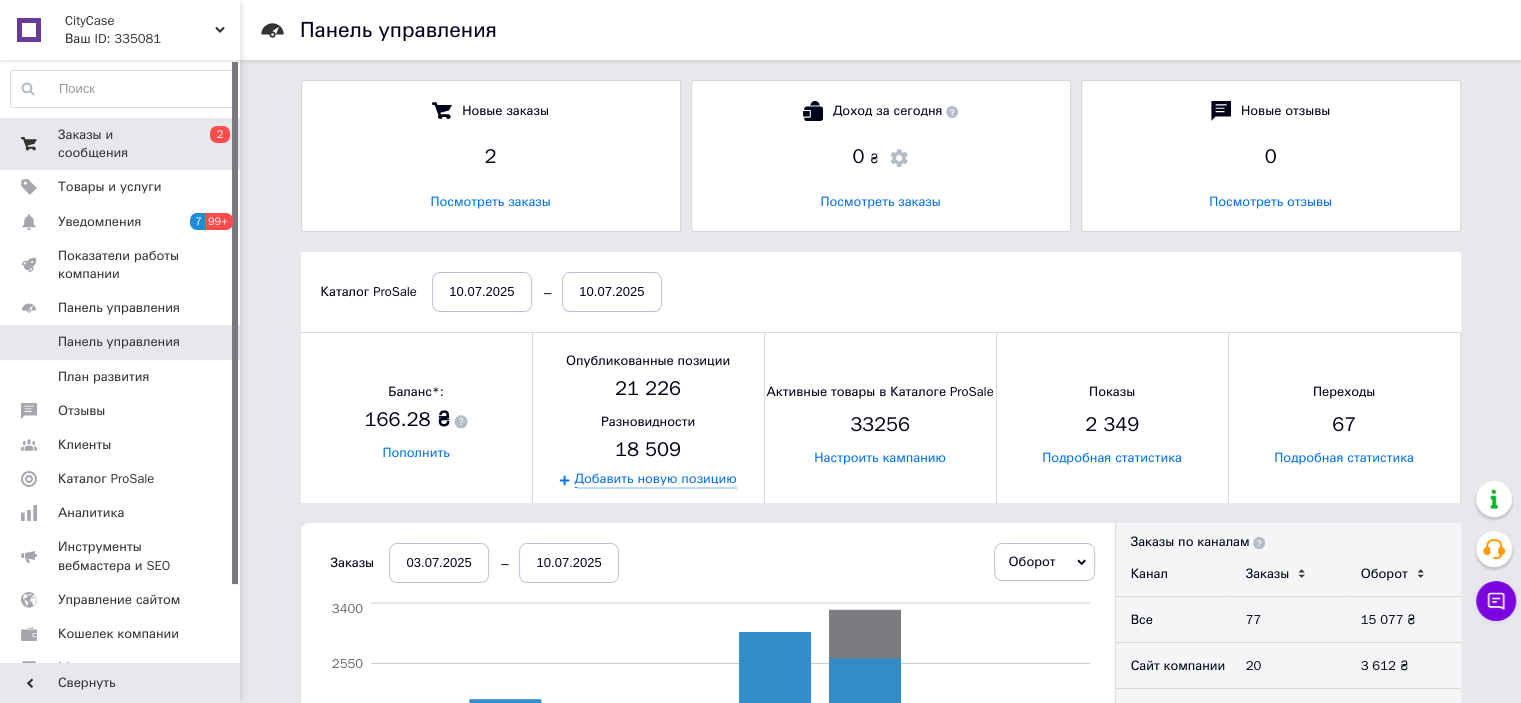 click on "Заказы и сообщения" at bounding box center [121, 144] 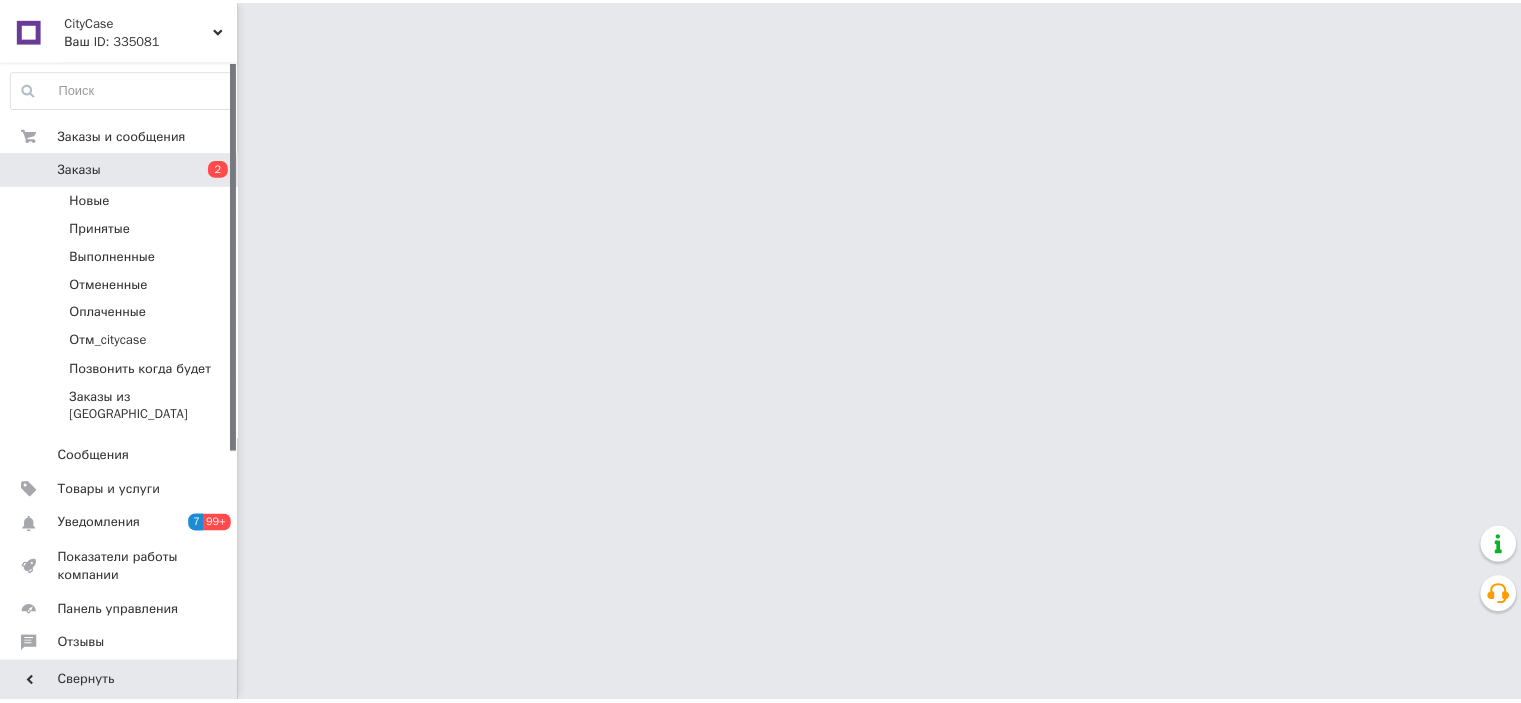 scroll, scrollTop: 0, scrollLeft: 0, axis: both 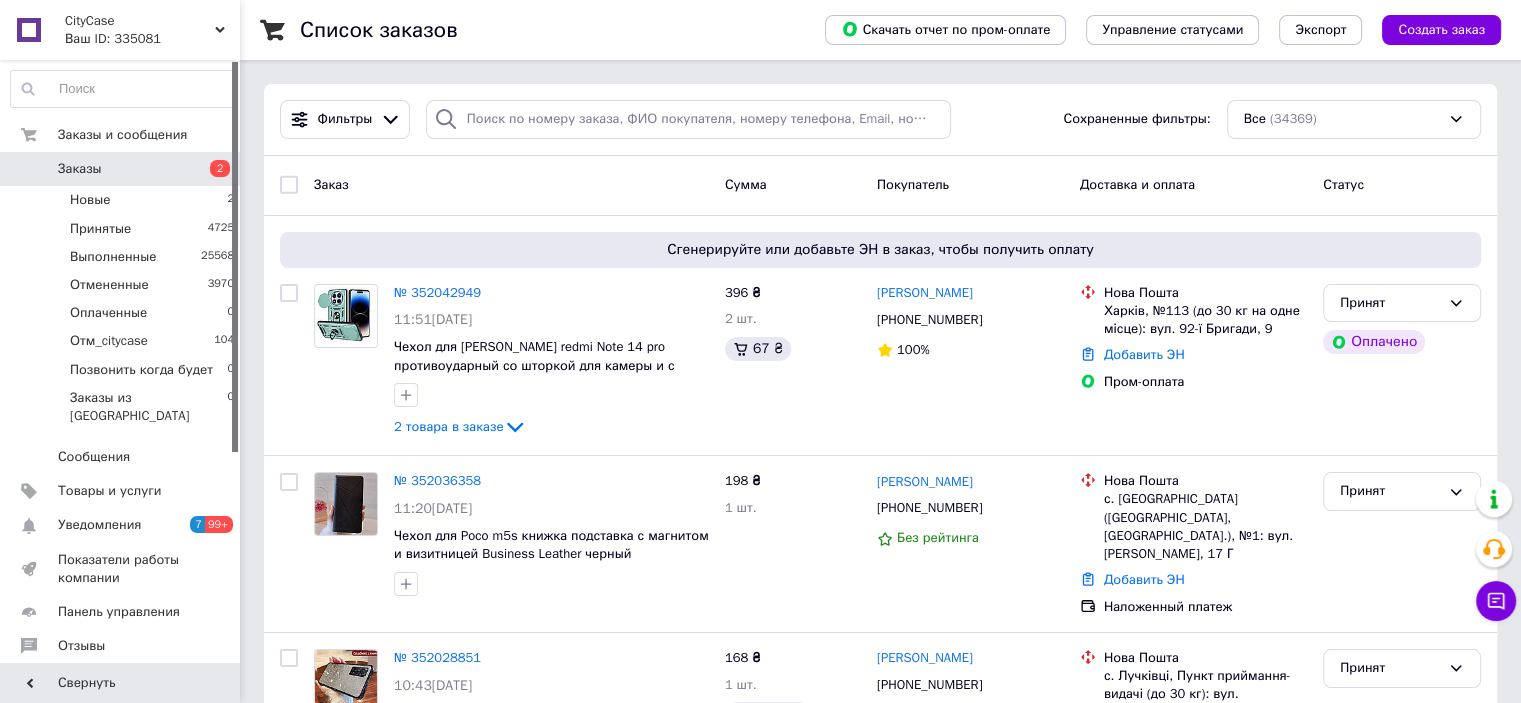 click on "Заказы 2" at bounding box center (123, 169) 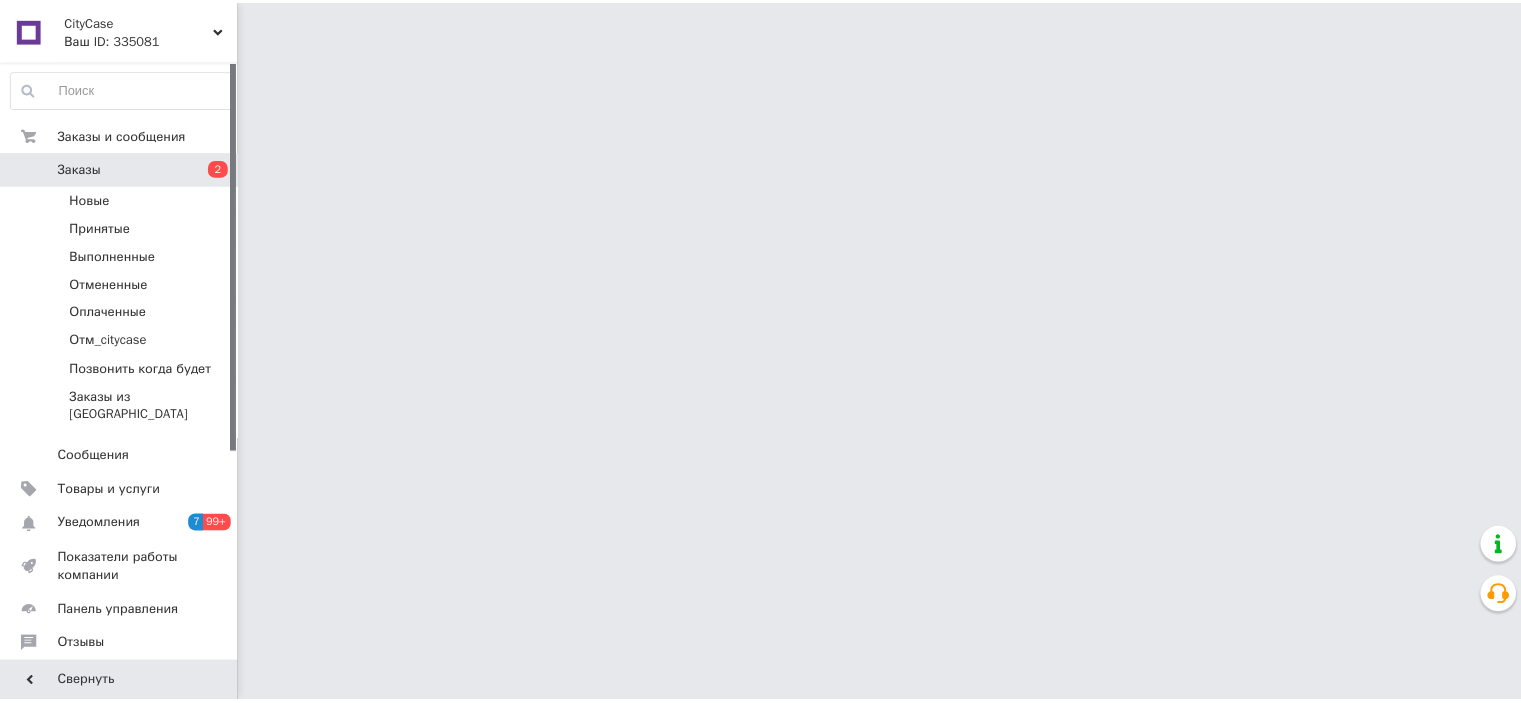 scroll, scrollTop: 0, scrollLeft: 0, axis: both 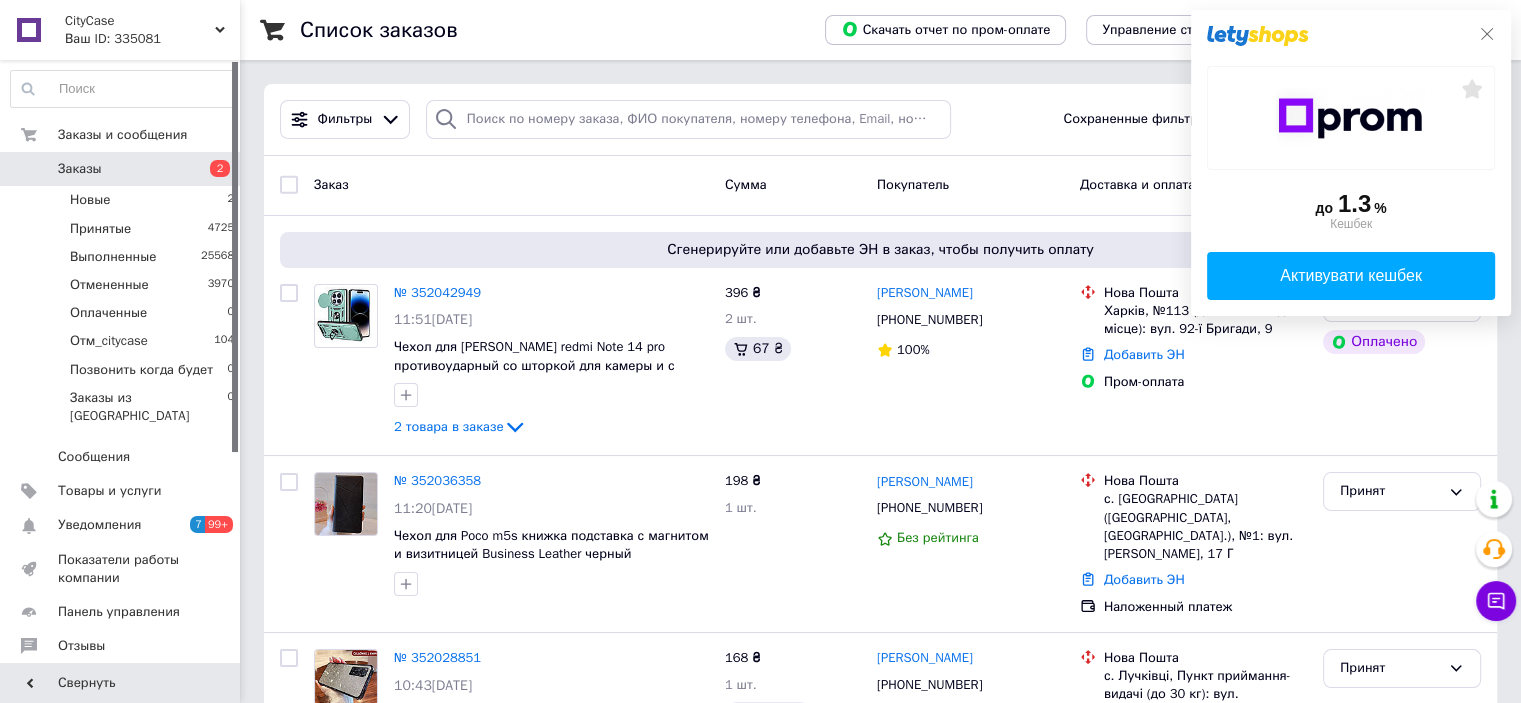 click 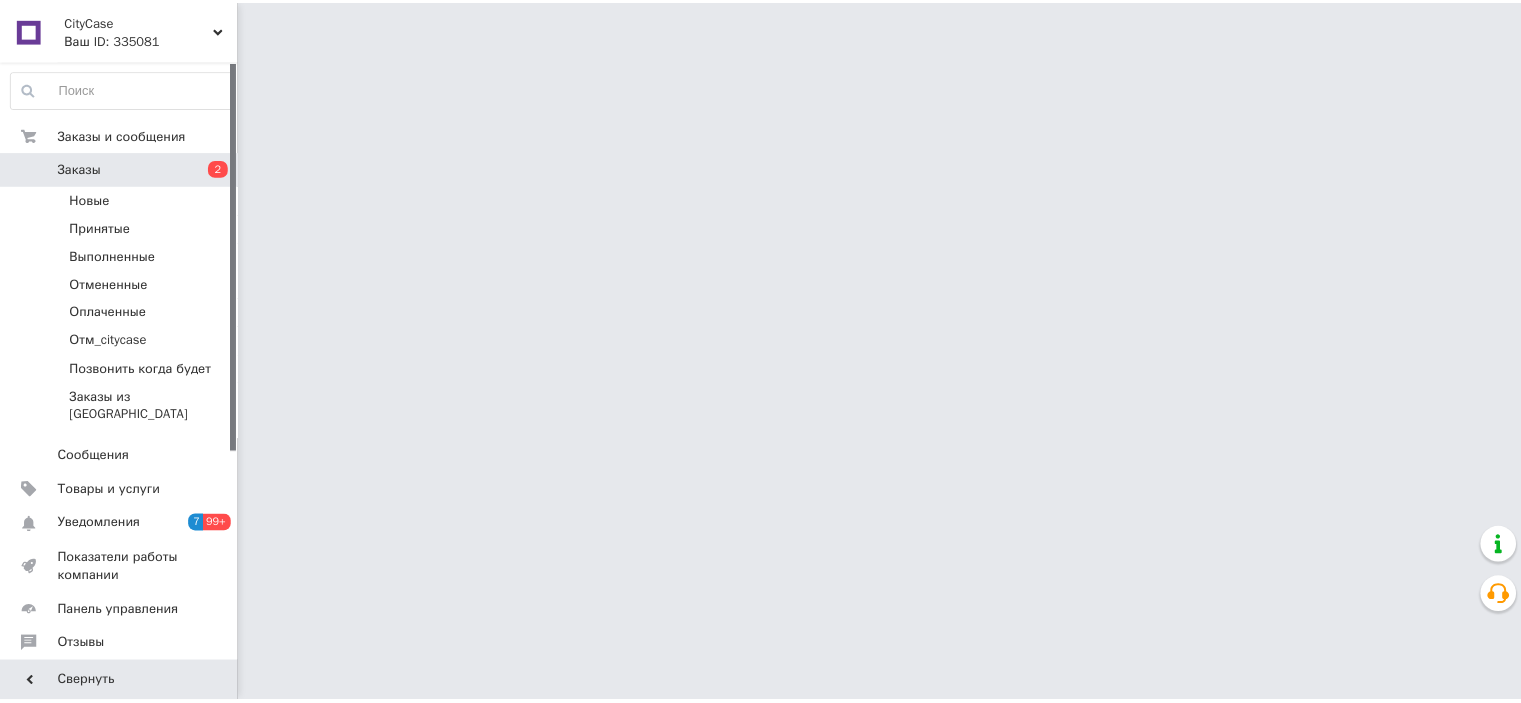 scroll, scrollTop: 0, scrollLeft: 0, axis: both 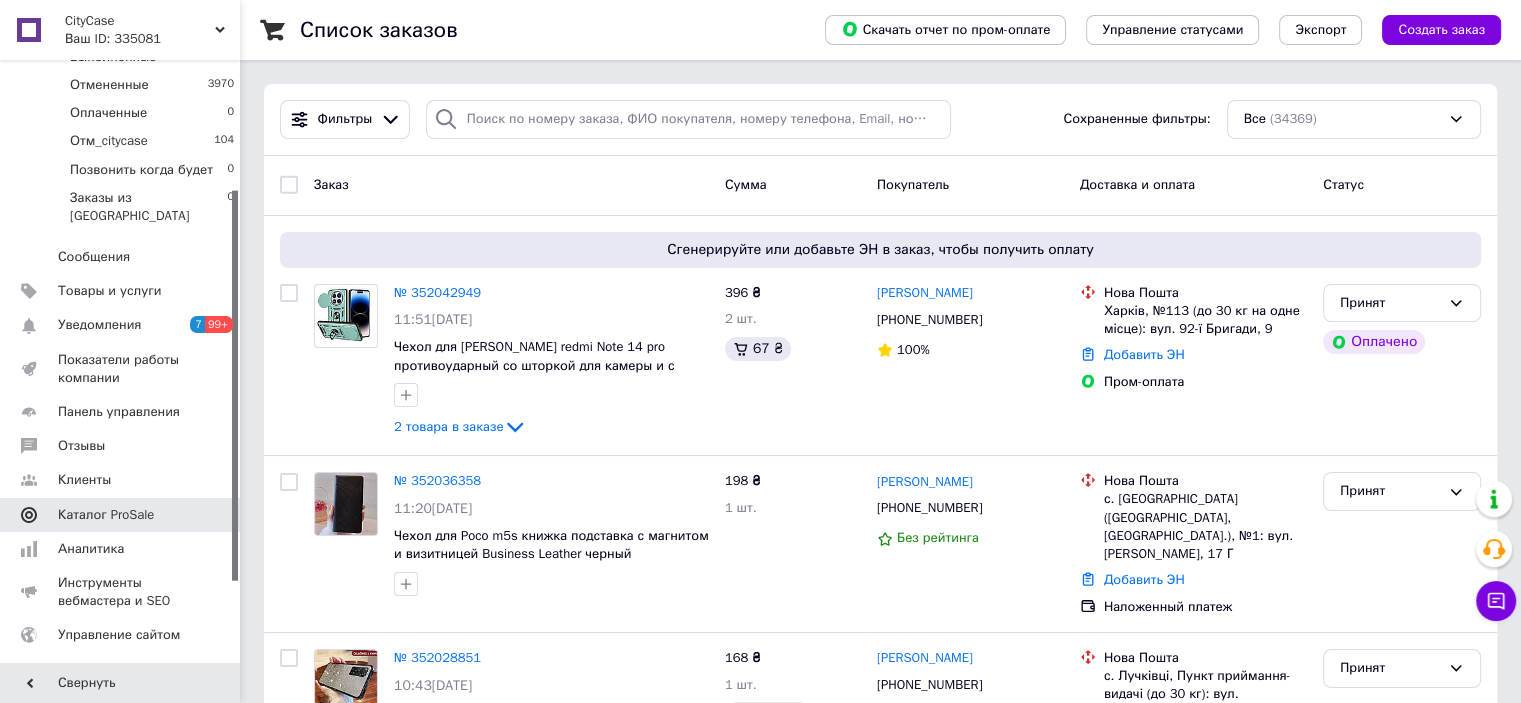 click on "Каталог ProSale" at bounding box center [123, 515] 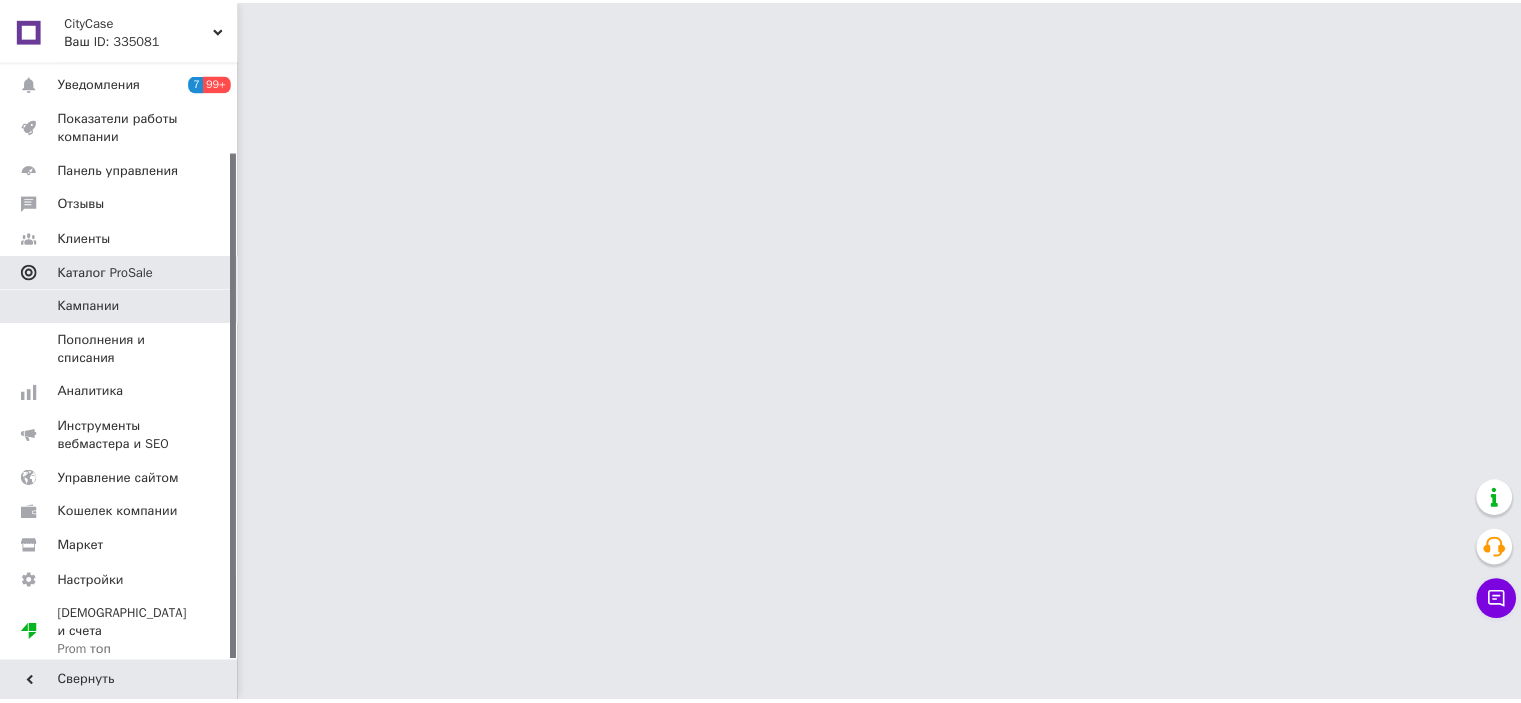 scroll, scrollTop: 108, scrollLeft: 0, axis: vertical 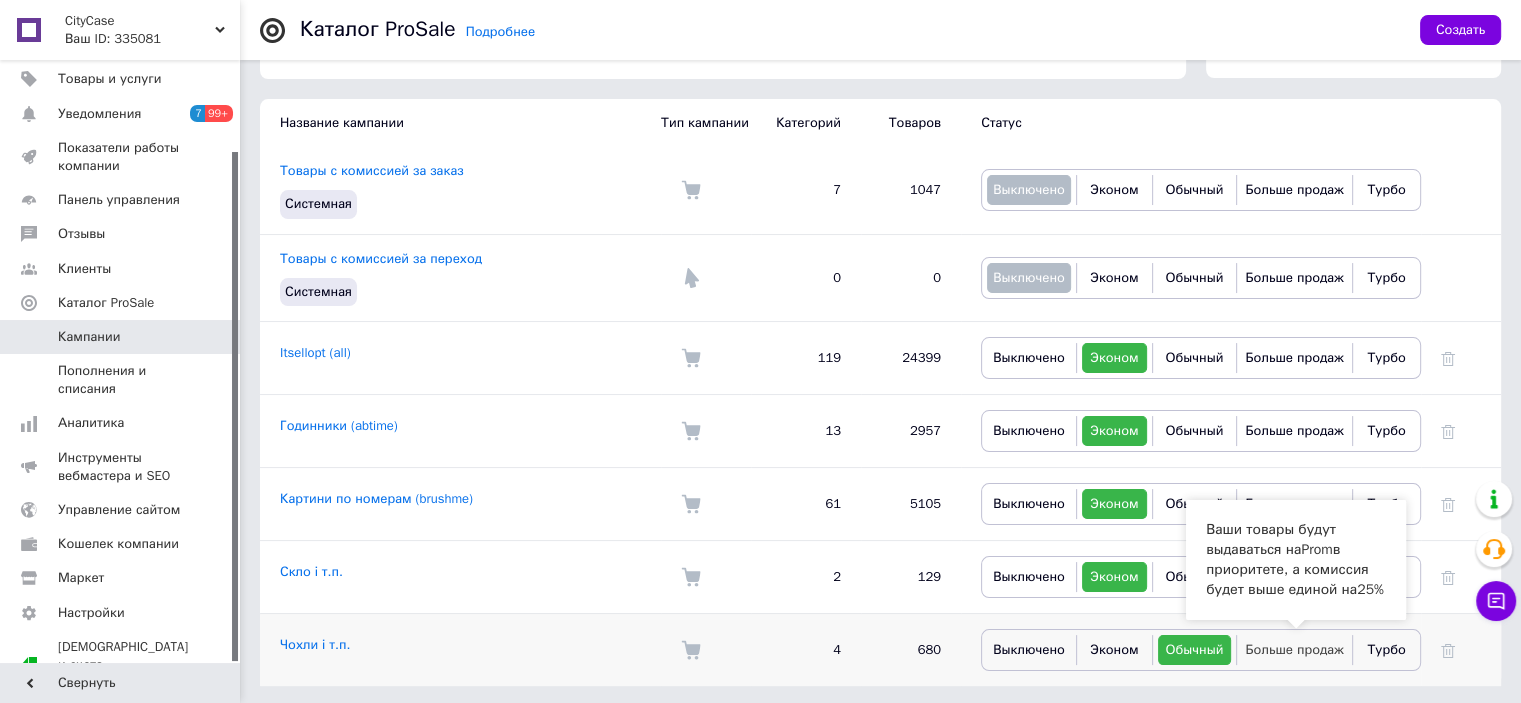 click on "Больше продаж" at bounding box center (1294, 649) 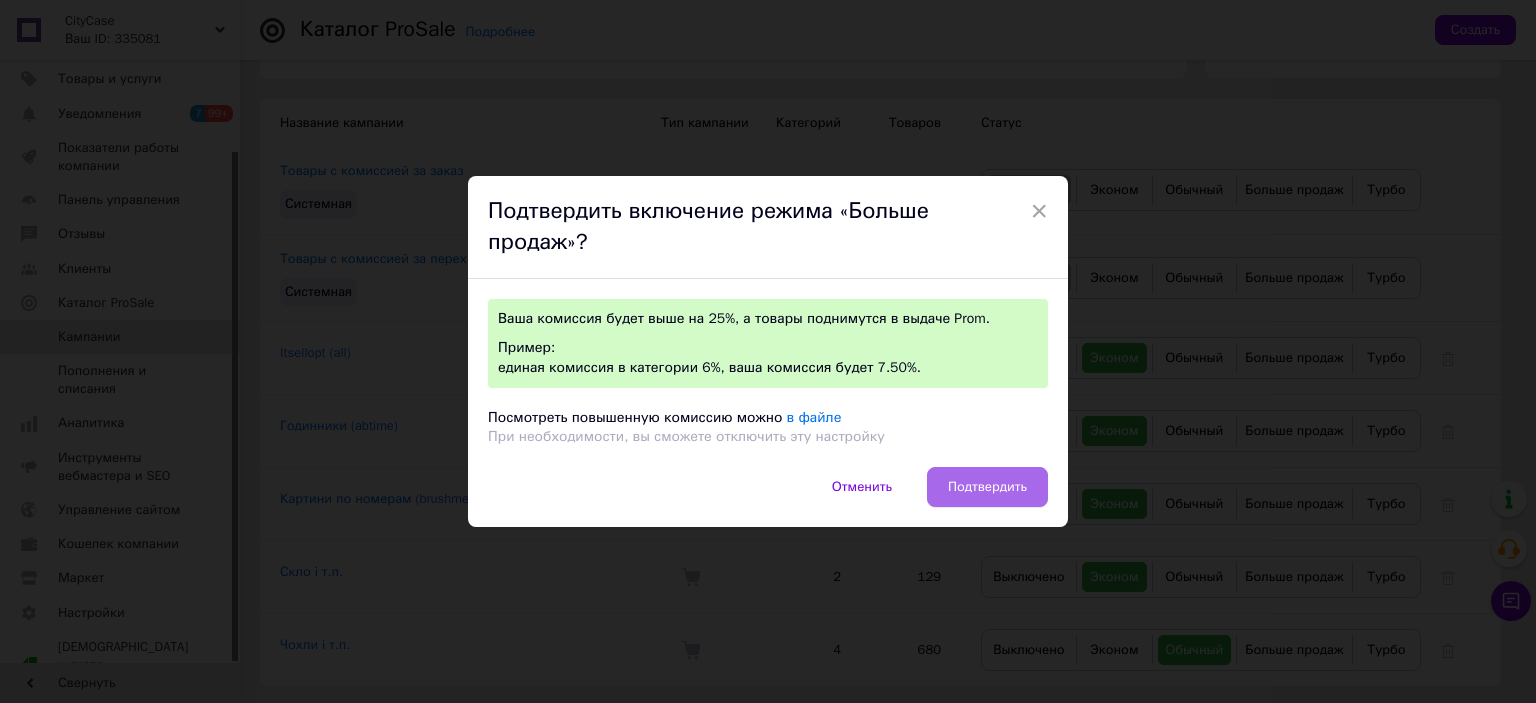 click on "Подтвердить" at bounding box center [987, 487] 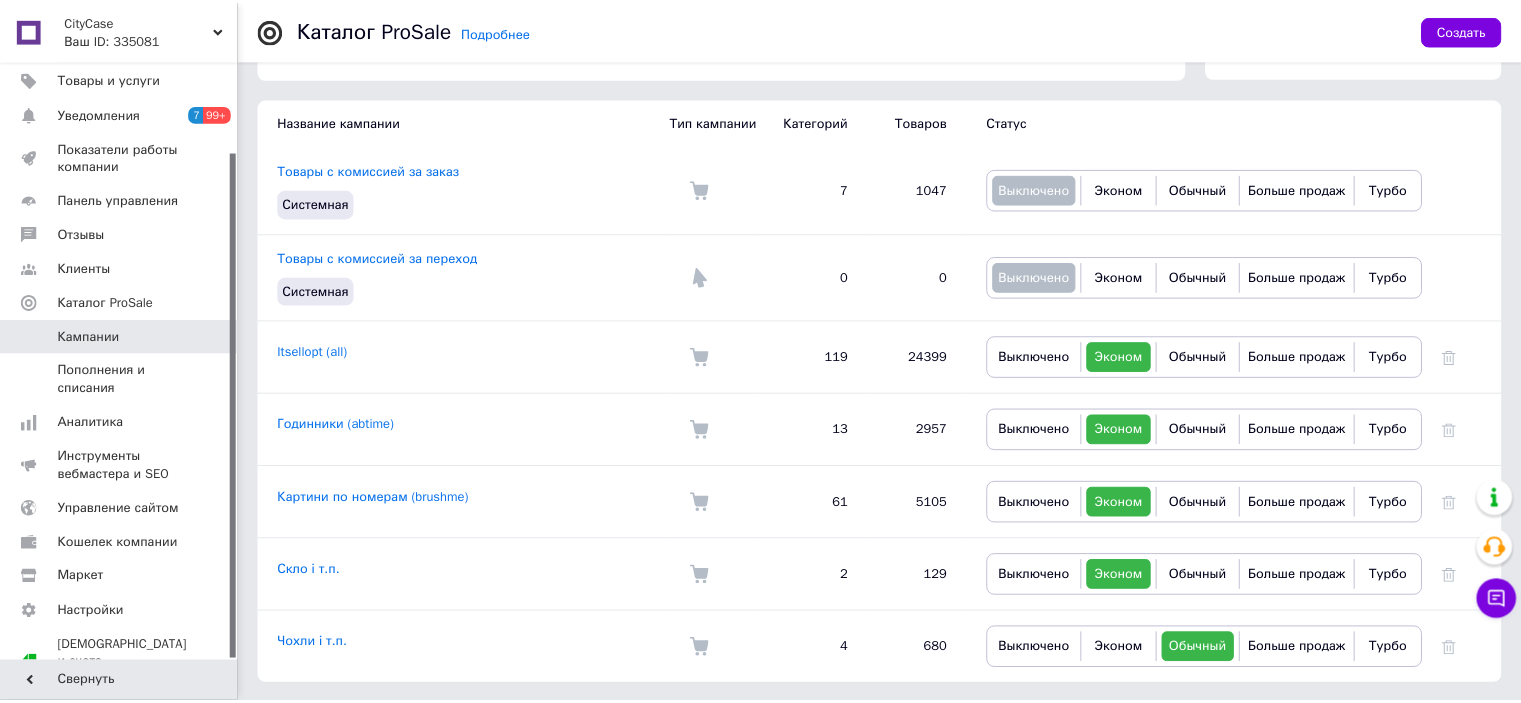 scroll, scrollTop: 146, scrollLeft: 0, axis: vertical 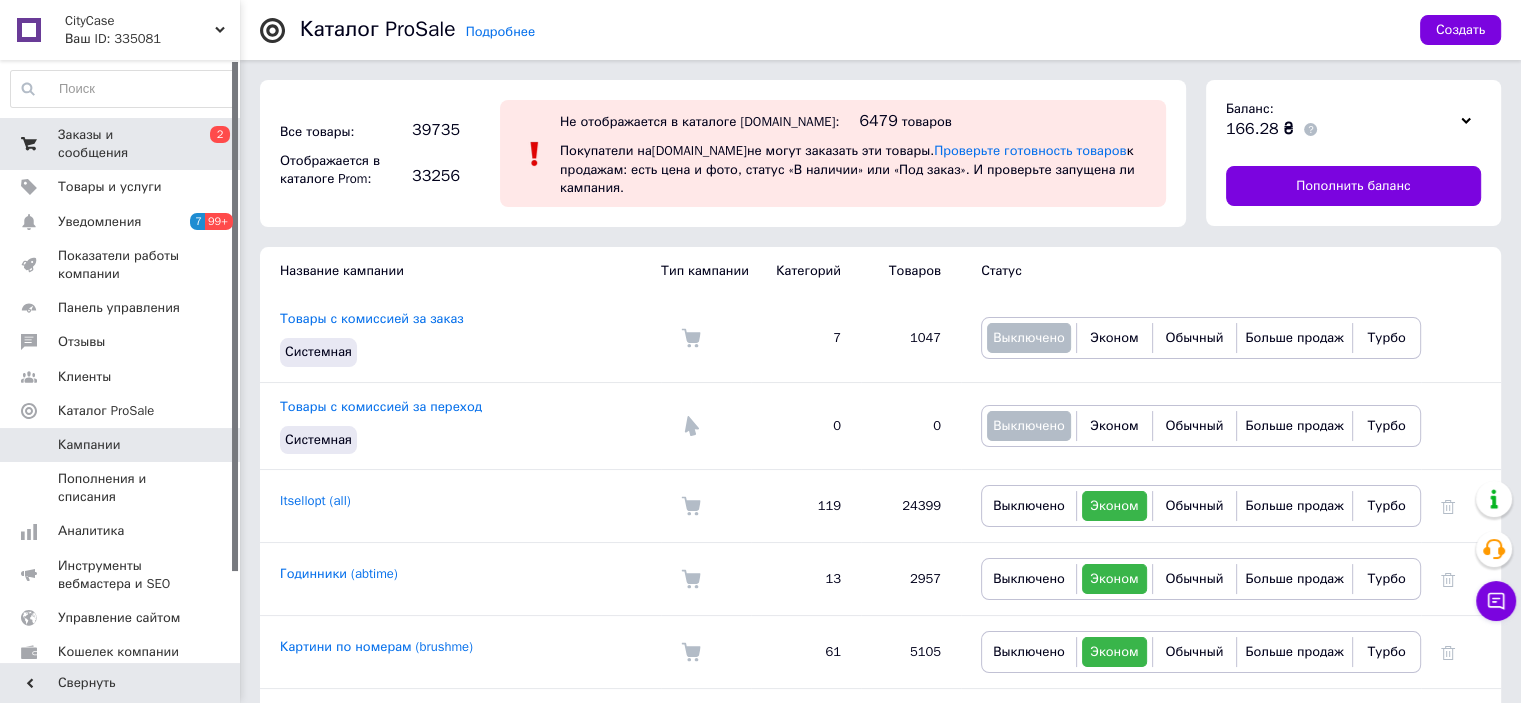 click on "Заказы и сообщения" at bounding box center (121, 144) 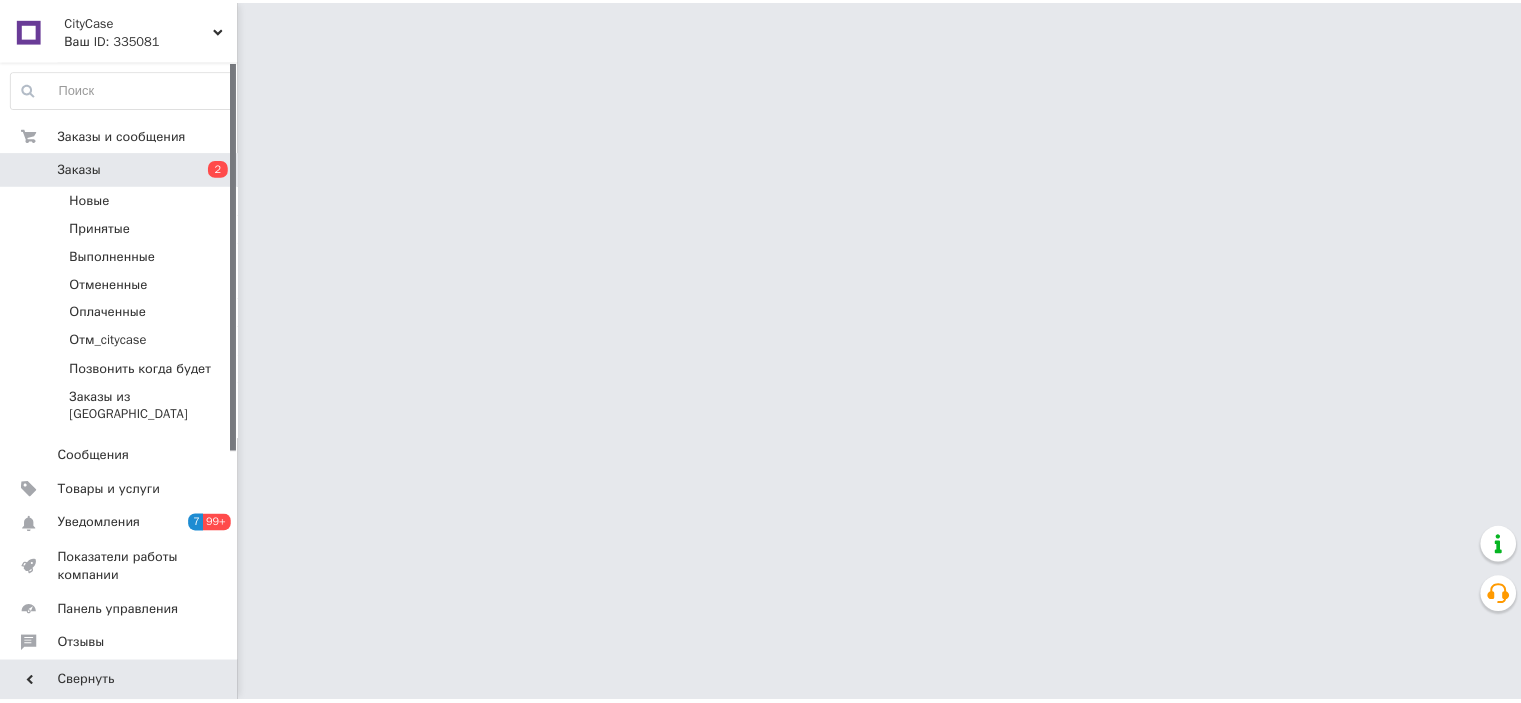 scroll, scrollTop: 0, scrollLeft: 0, axis: both 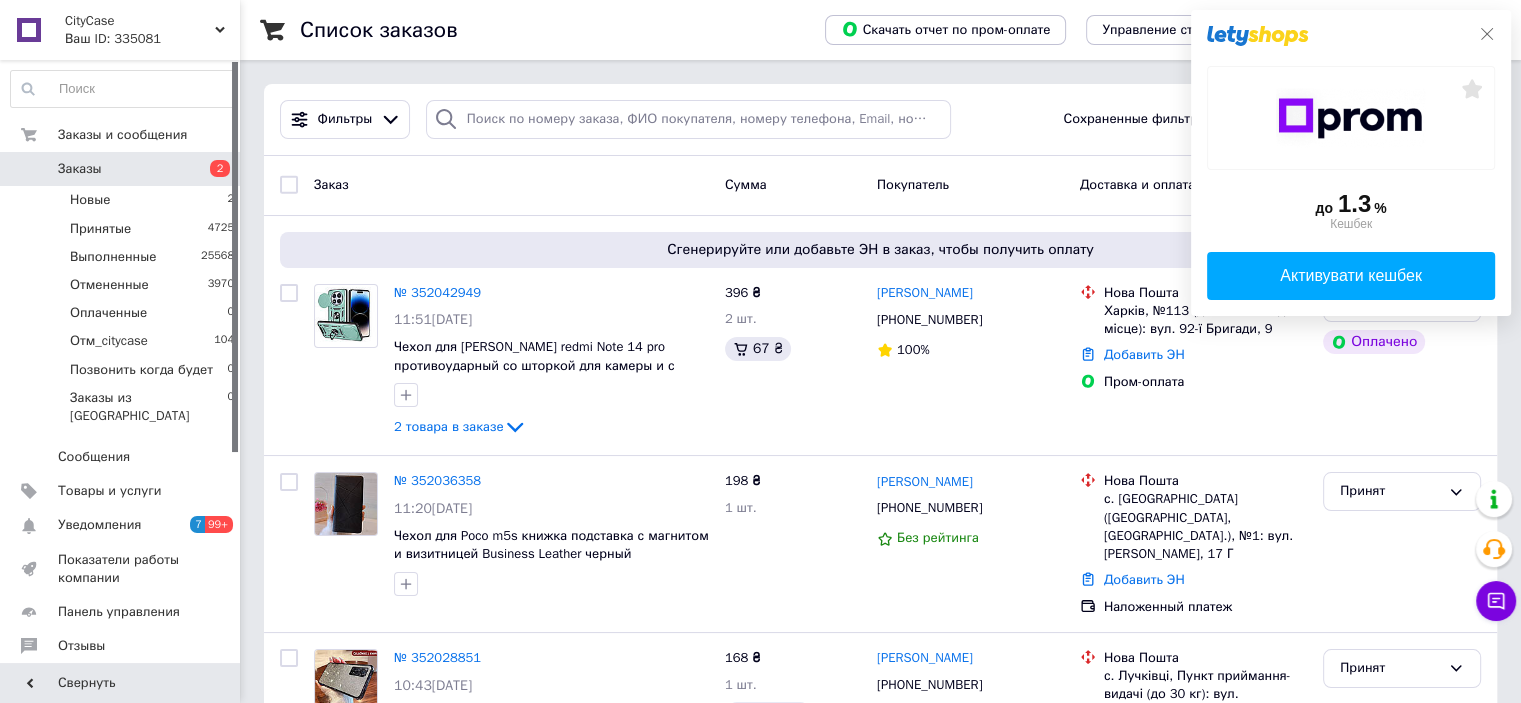 click 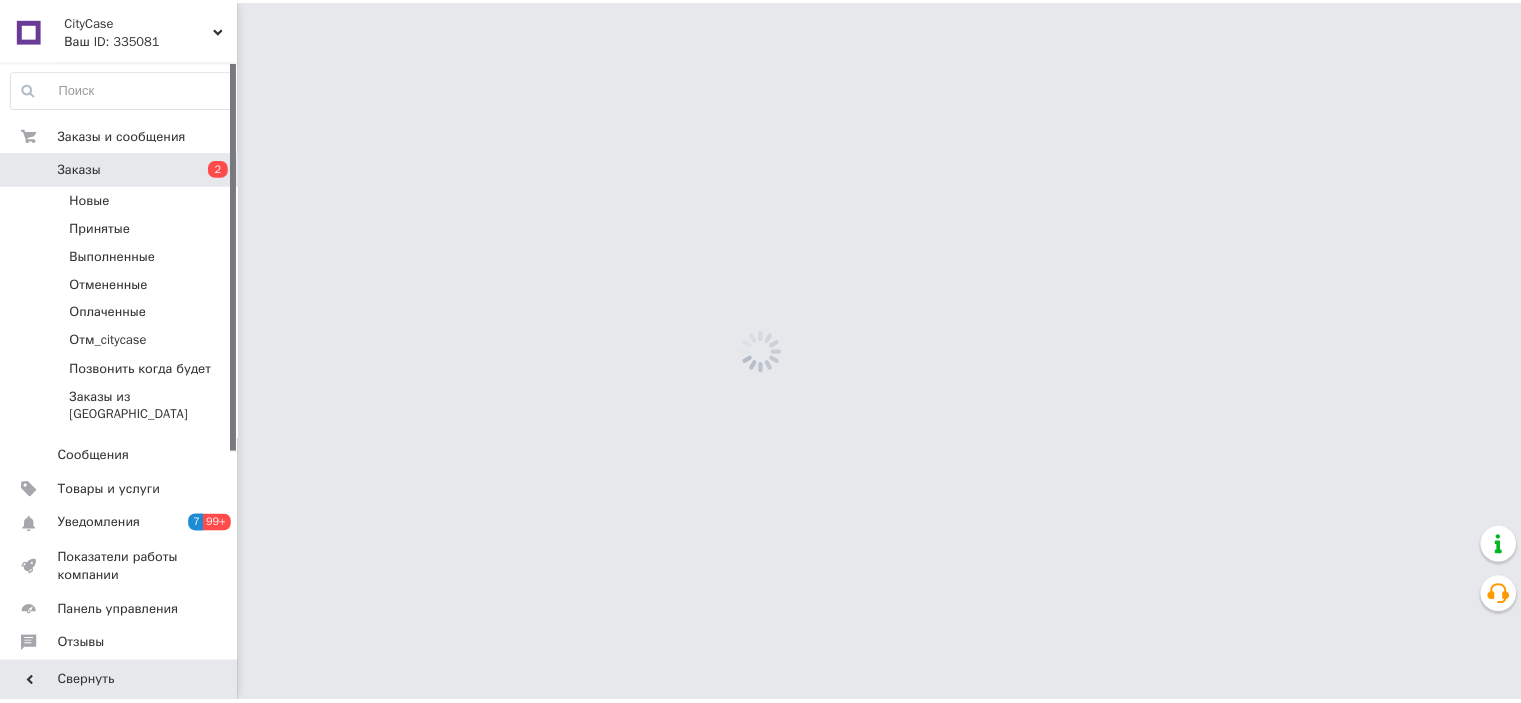 scroll, scrollTop: 0, scrollLeft: 0, axis: both 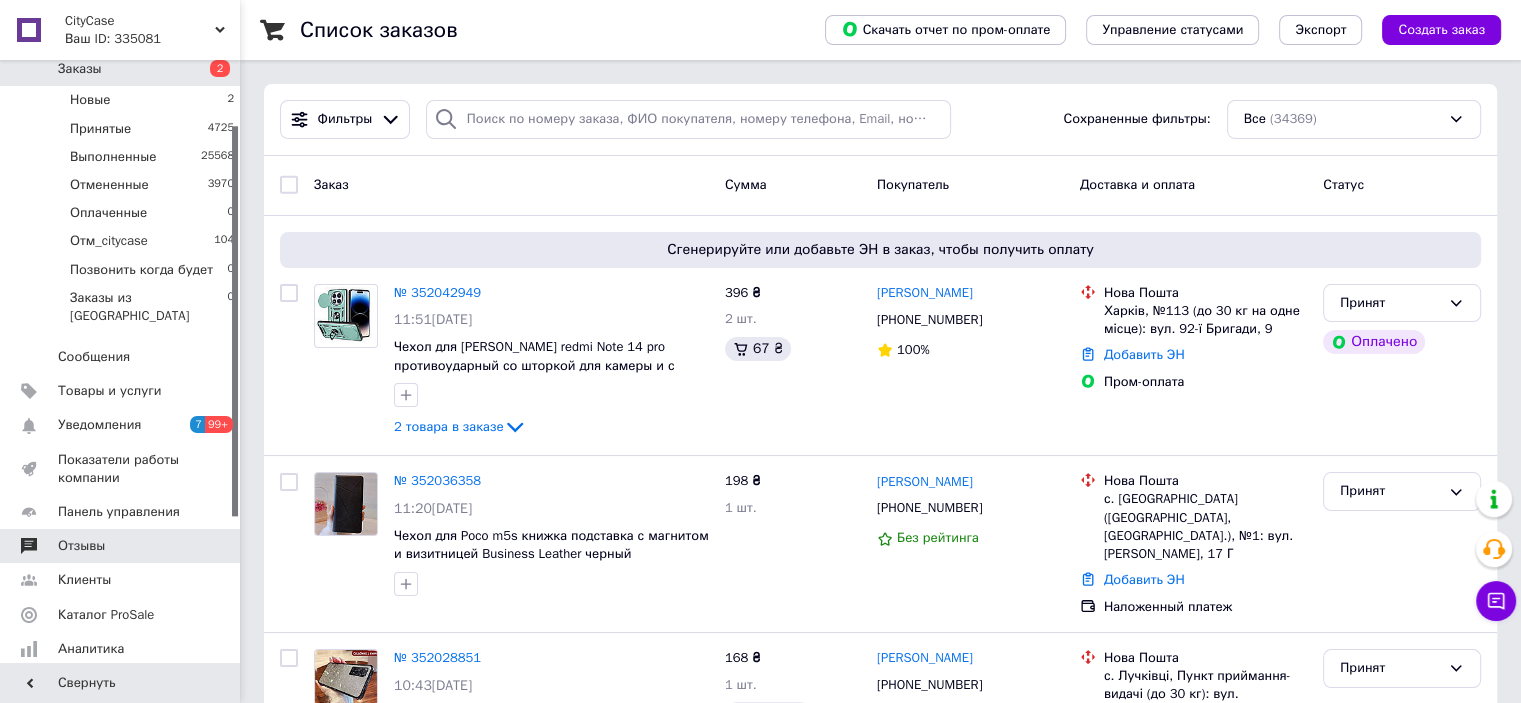 click on "Отзывы" at bounding box center [123, 546] 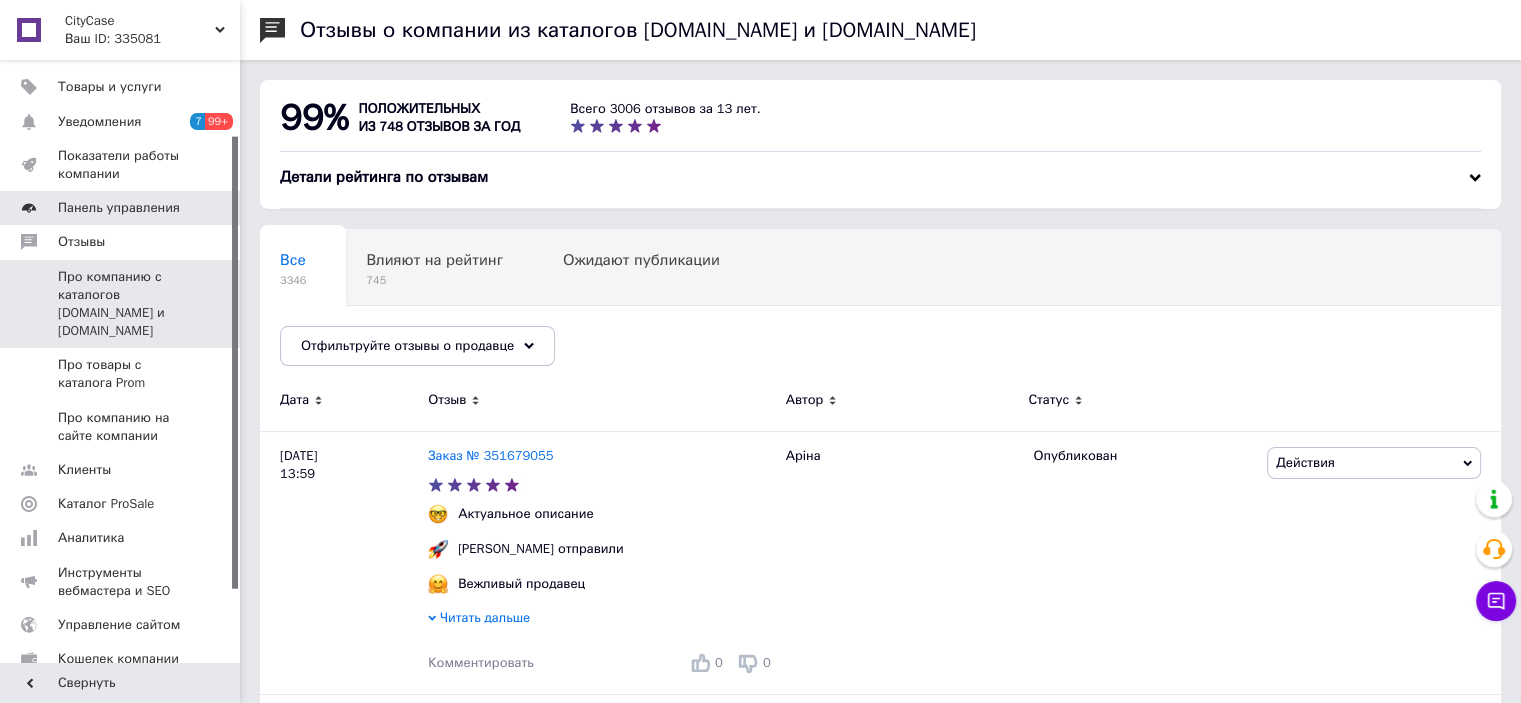 click on "Панель управления" at bounding box center [119, 208] 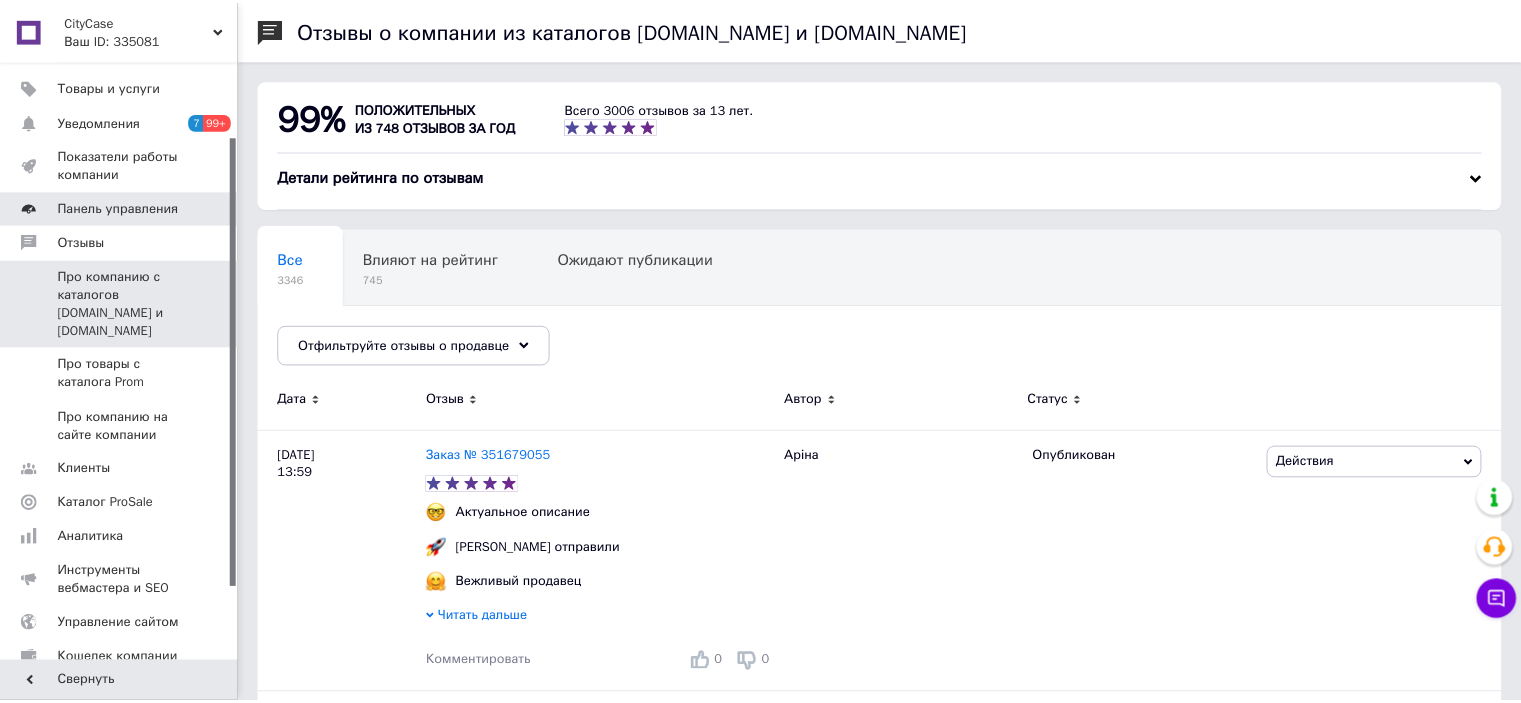 scroll, scrollTop: 89, scrollLeft: 0, axis: vertical 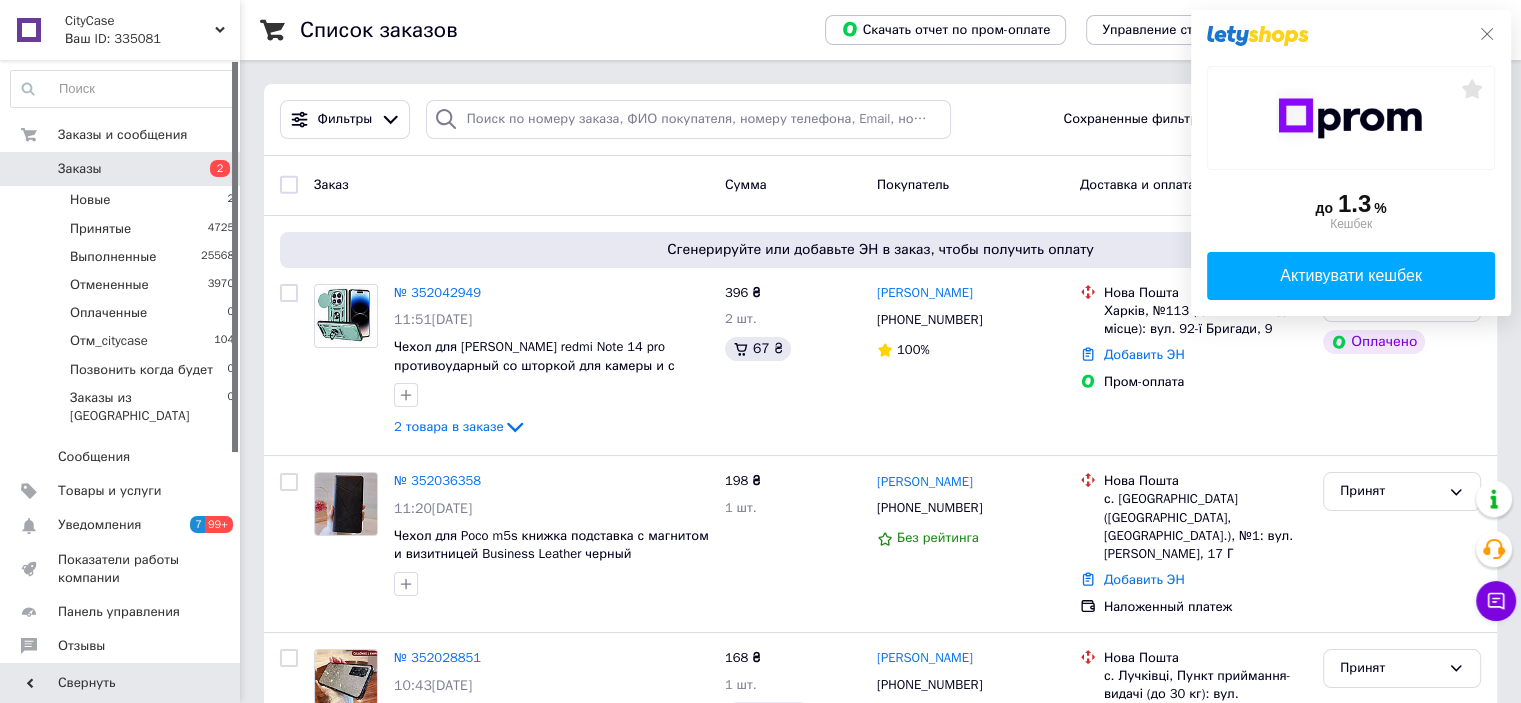click 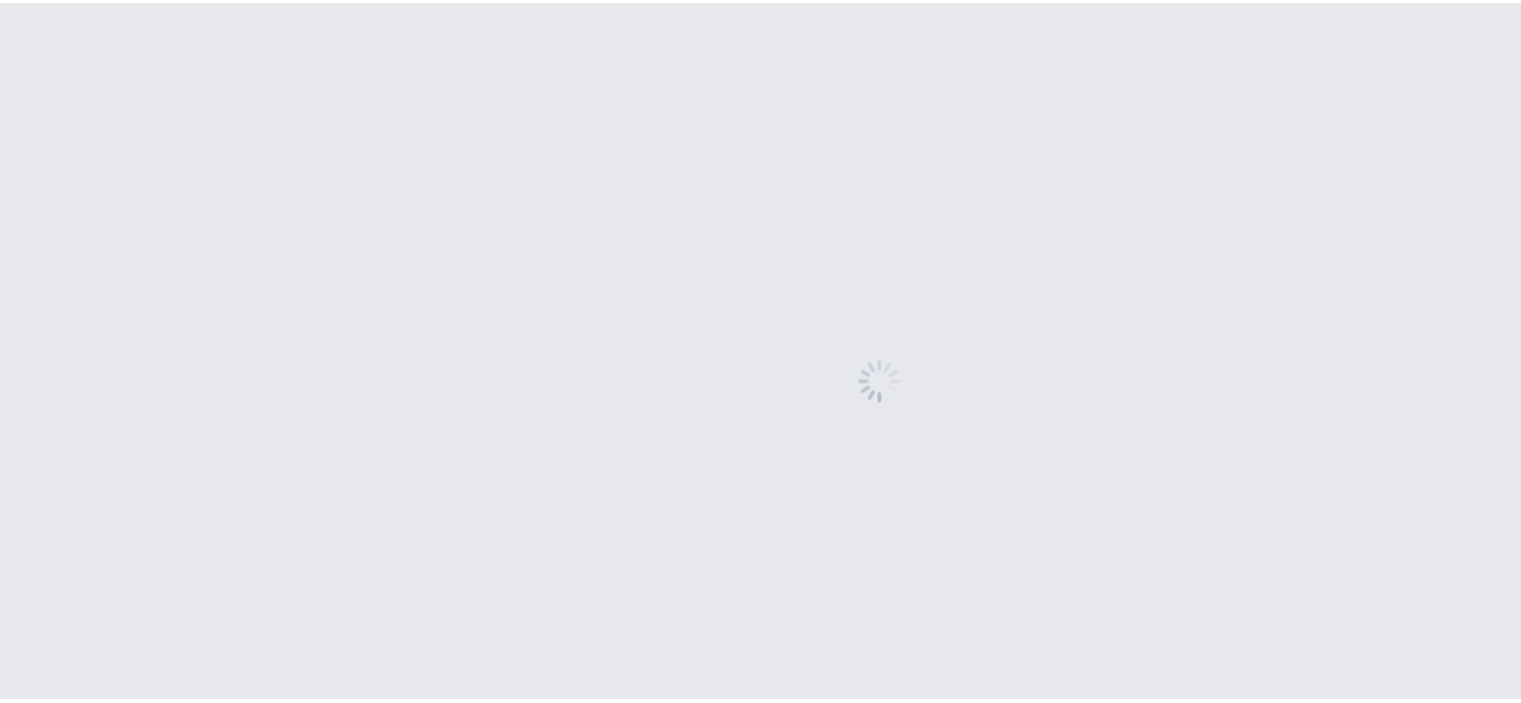 scroll, scrollTop: 0, scrollLeft: 0, axis: both 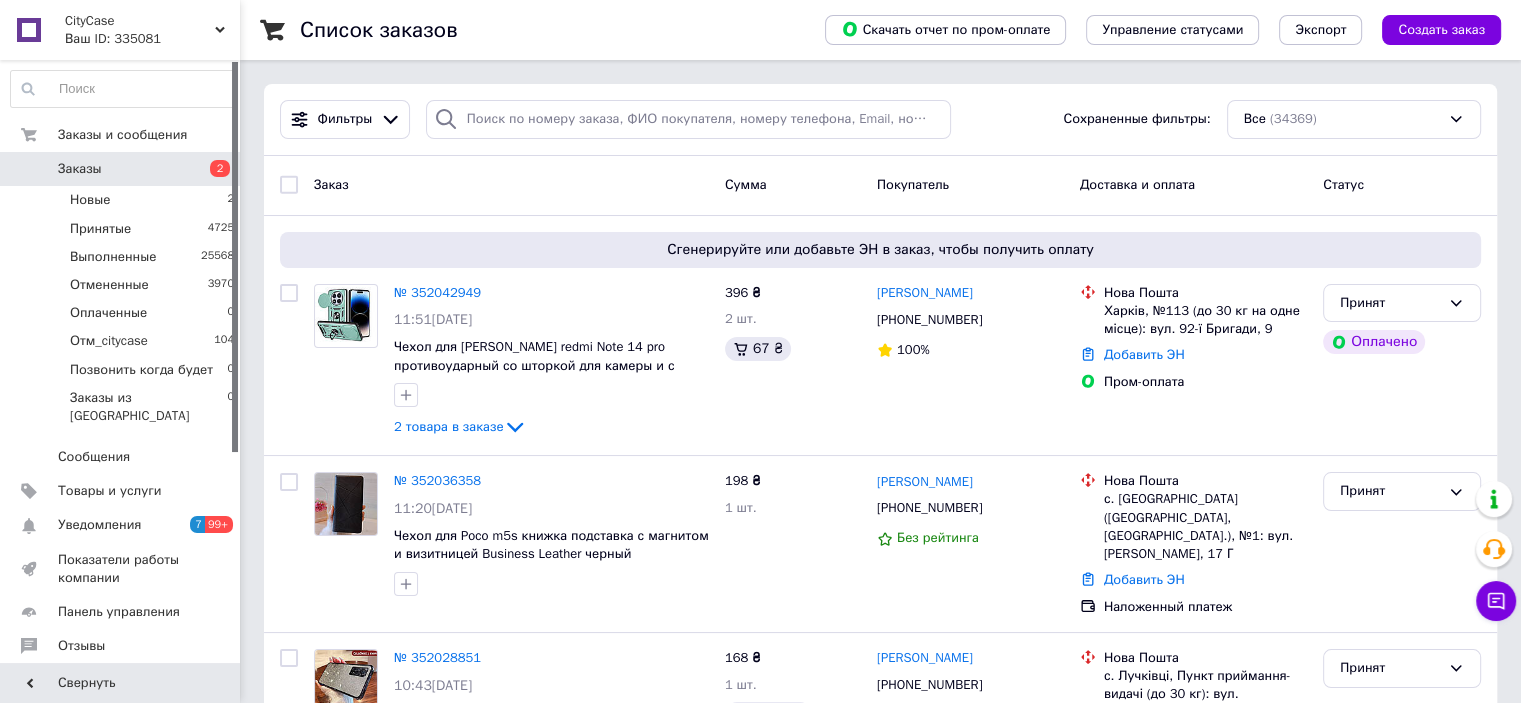drag, startPoint x: 0, startPoint y: 156, endPoint x: 0, endPoint y: 128, distance: 28 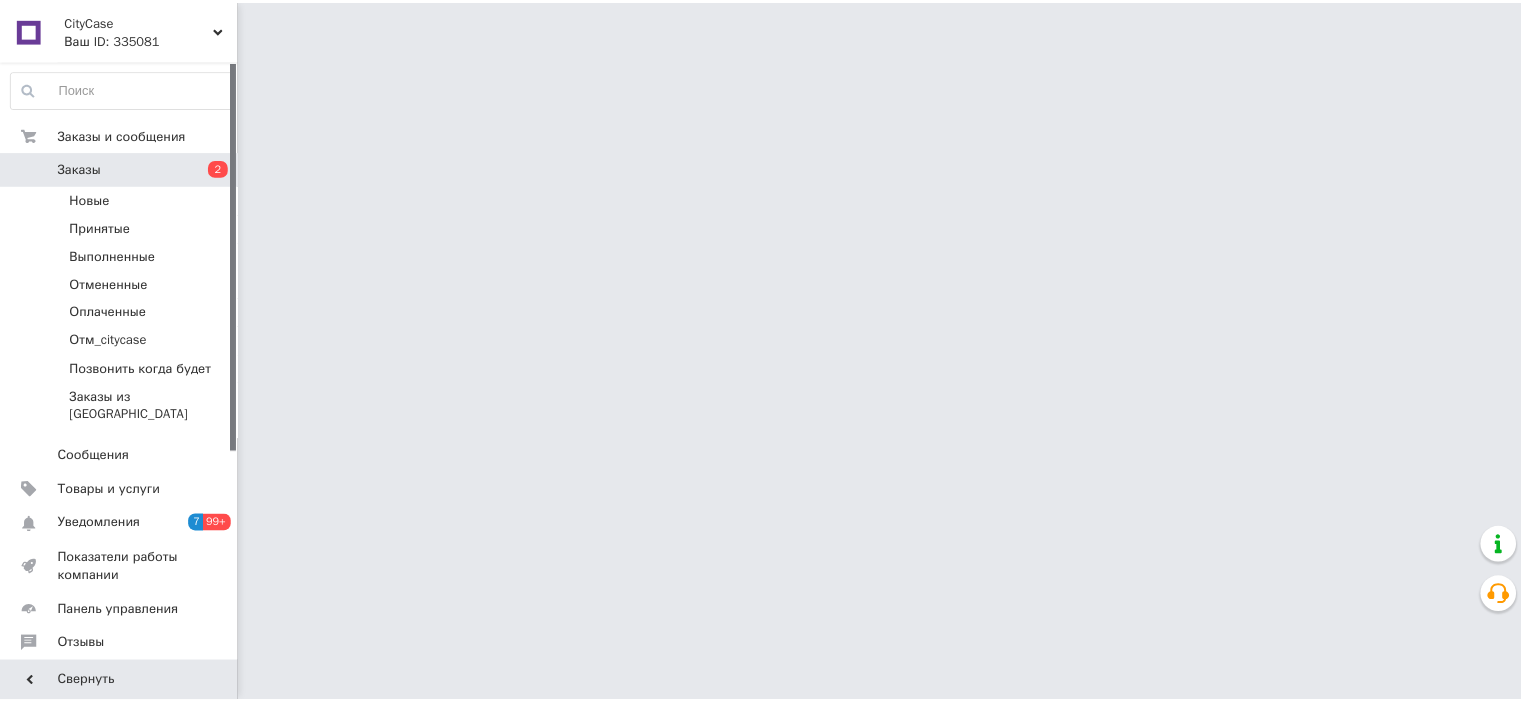 scroll, scrollTop: 0, scrollLeft: 0, axis: both 